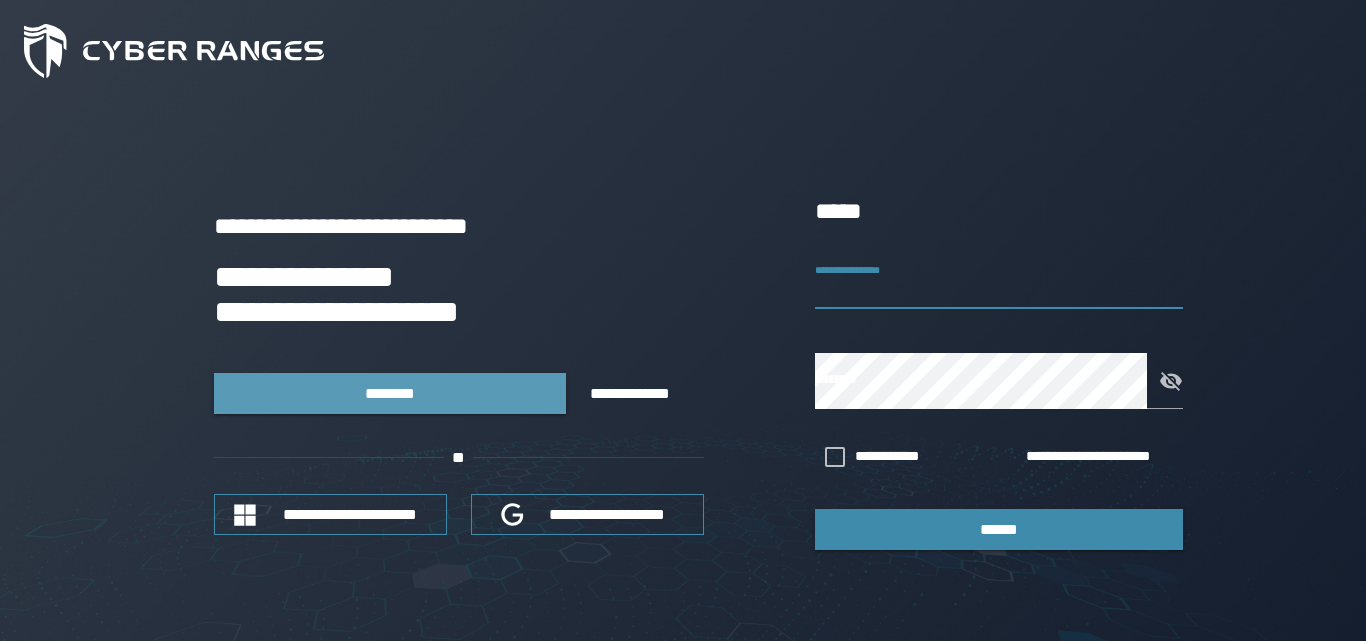 scroll, scrollTop: 0, scrollLeft: 0, axis: both 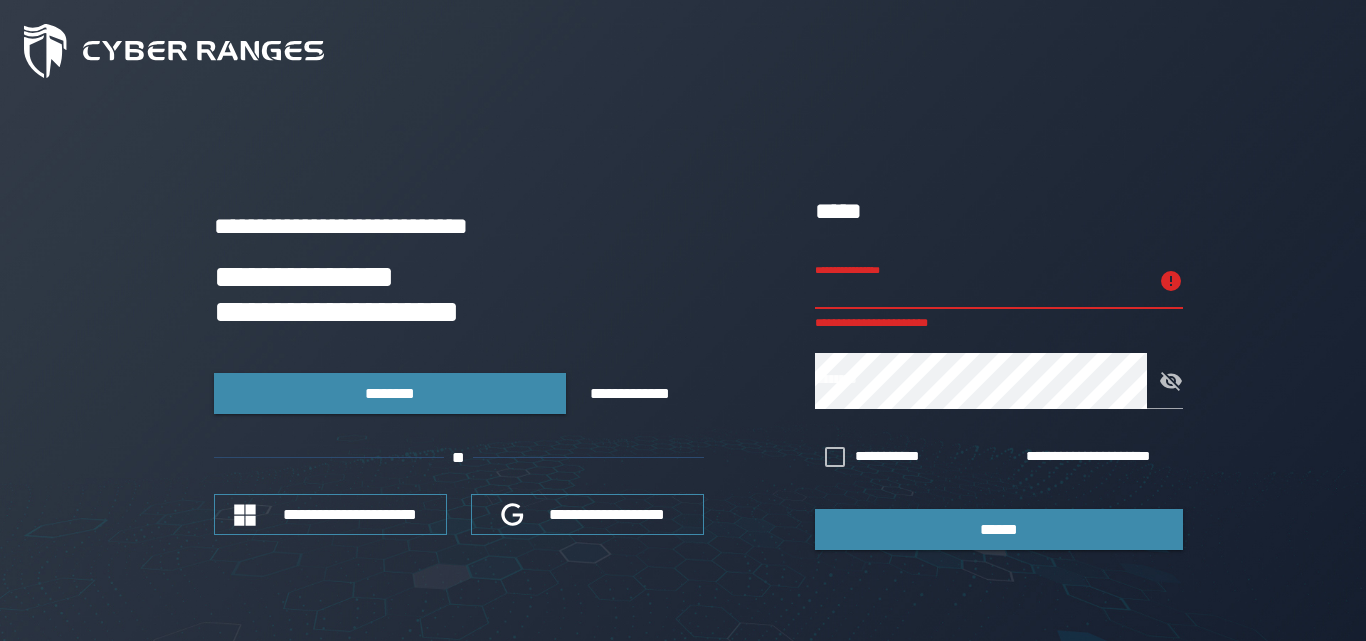 click on "**********" at bounding box center [981, 281] 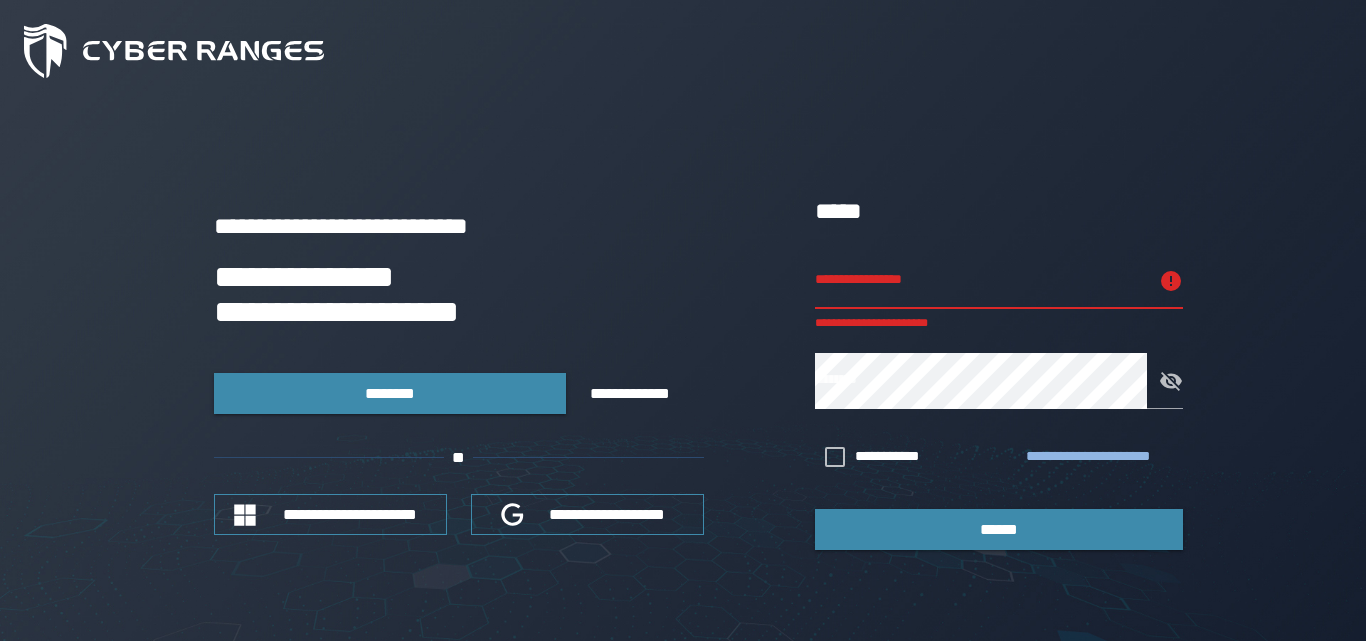 click on "**********" at bounding box center [1100, 457] 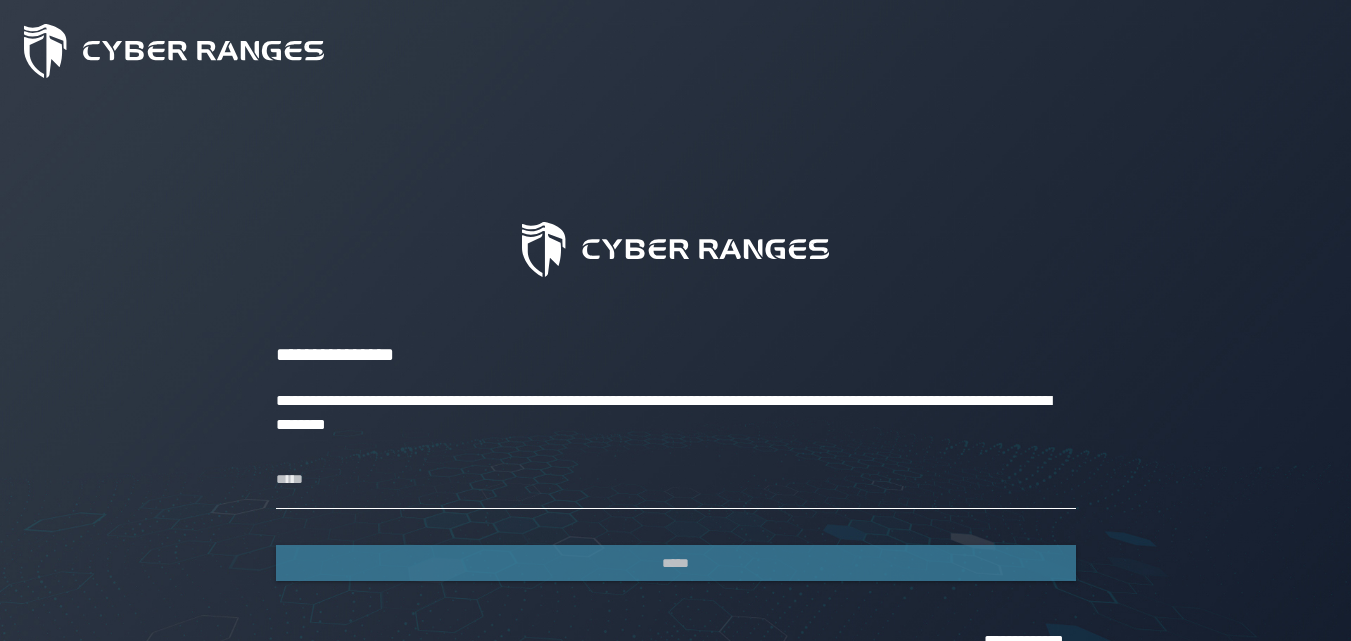 scroll, scrollTop: 76, scrollLeft: 0, axis: vertical 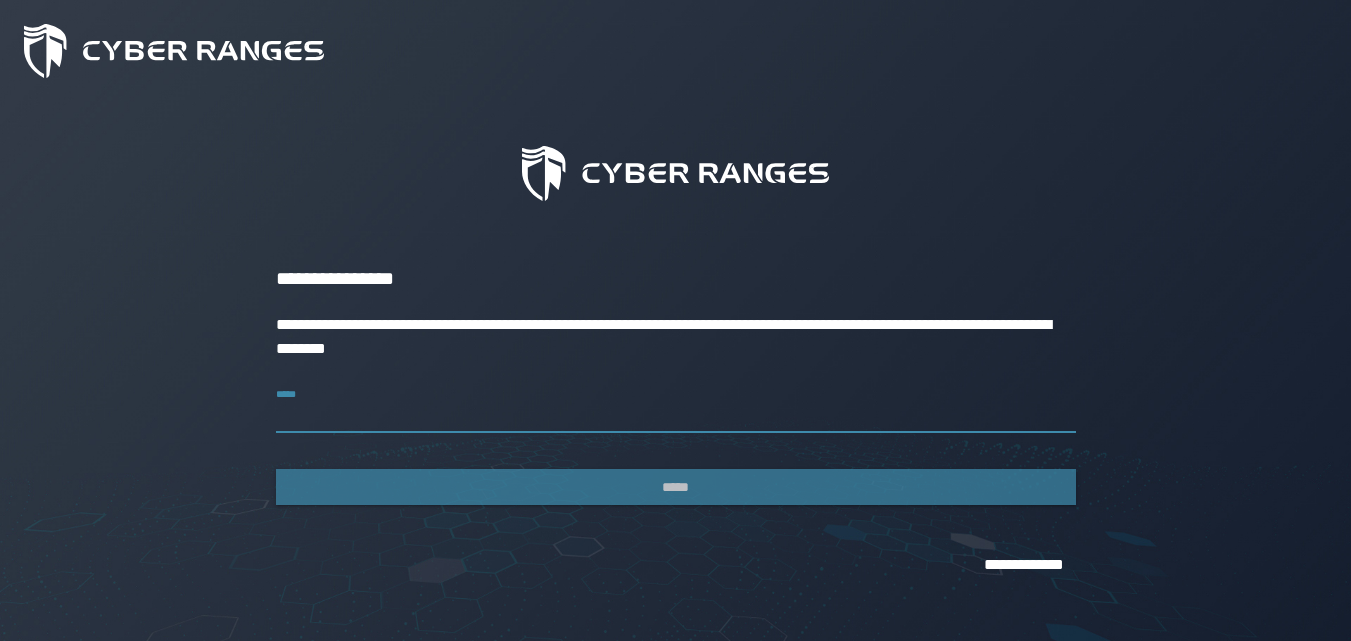 click on "*****" at bounding box center (676, 405) 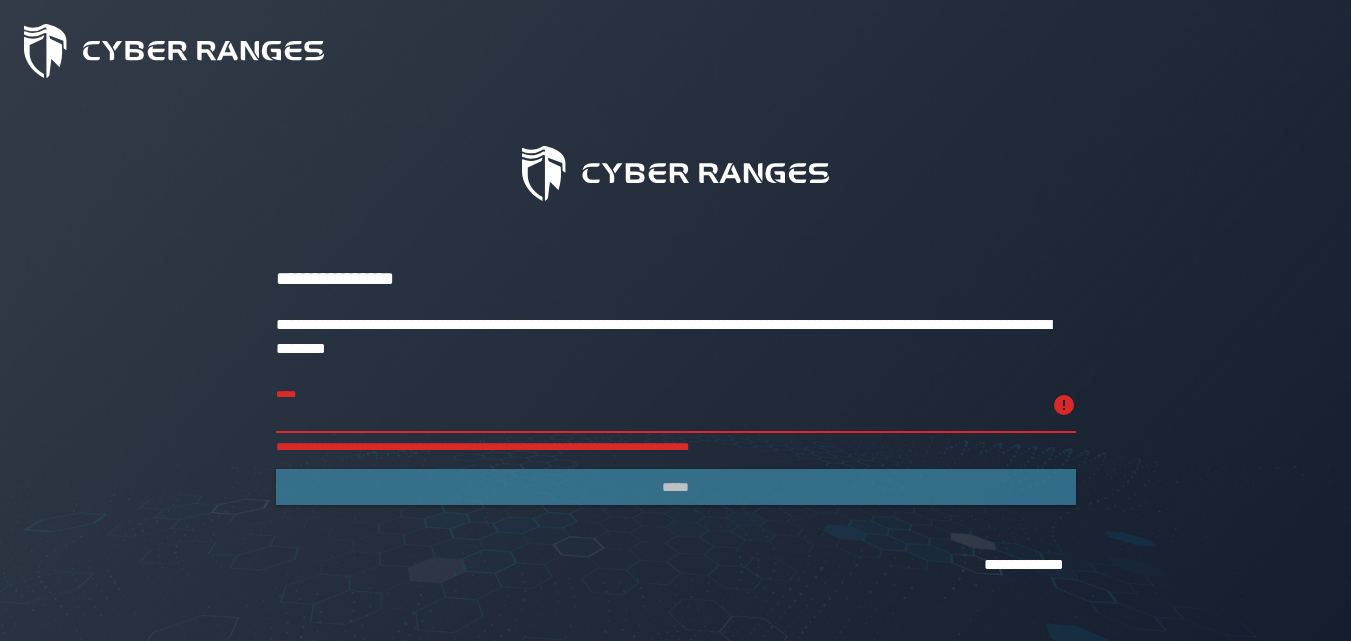 click on "[FIRST] [LAST] [ADDRESS]" at bounding box center [658, 405] 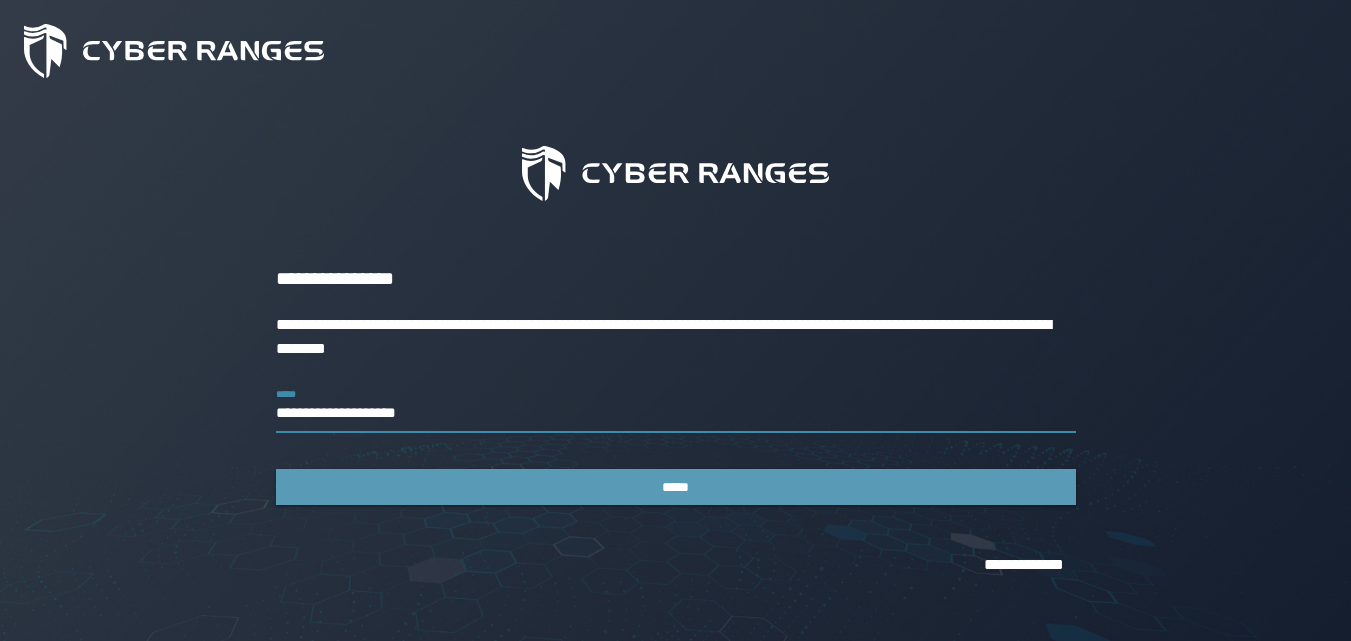 type on "**********" 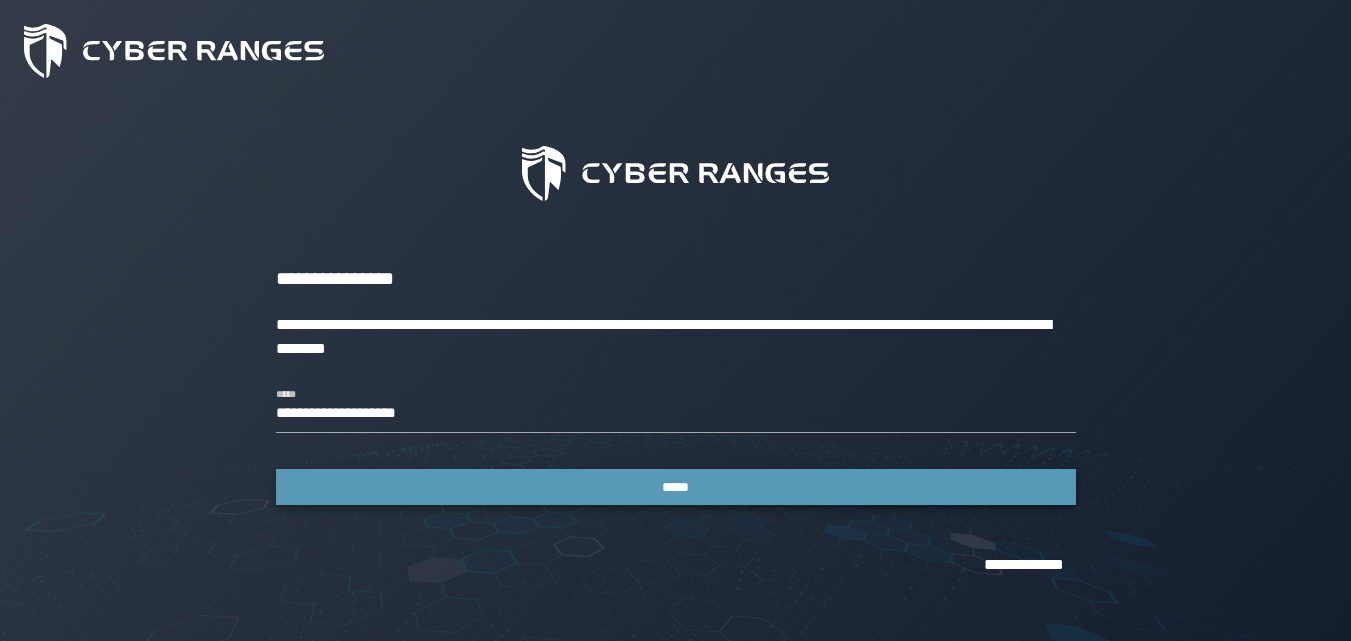 click on "*****" at bounding box center (676, 487) 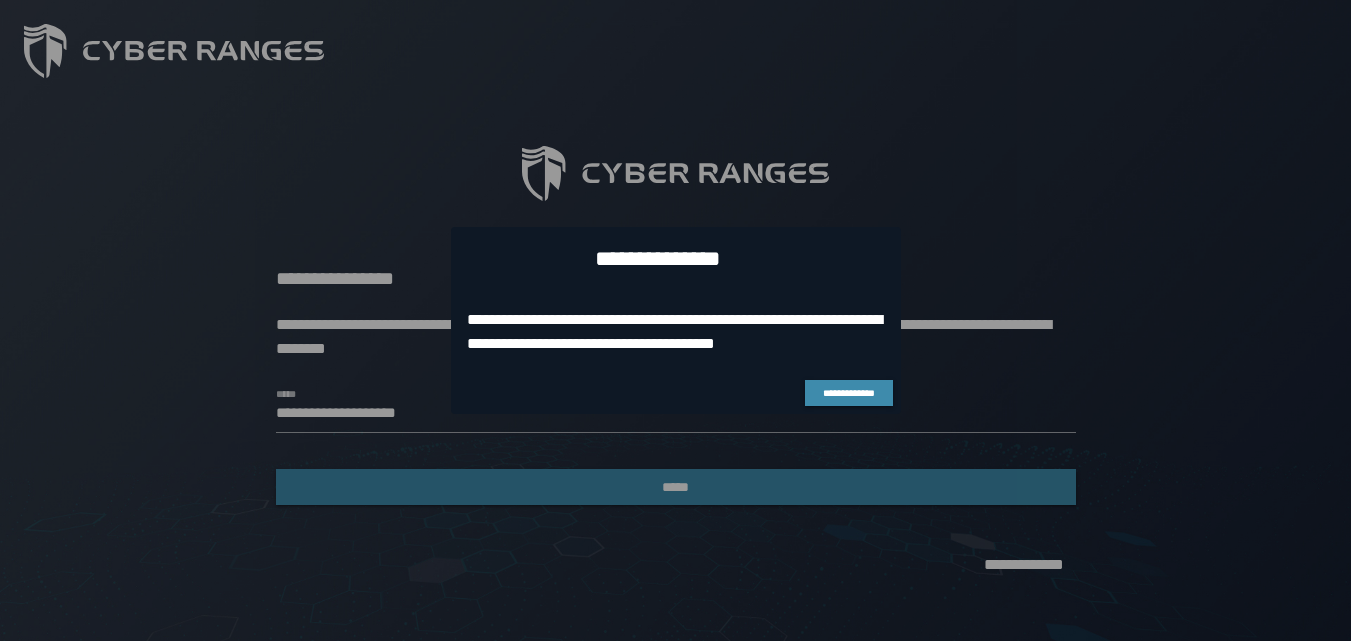 scroll, scrollTop: 0, scrollLeft: 0, axis: both 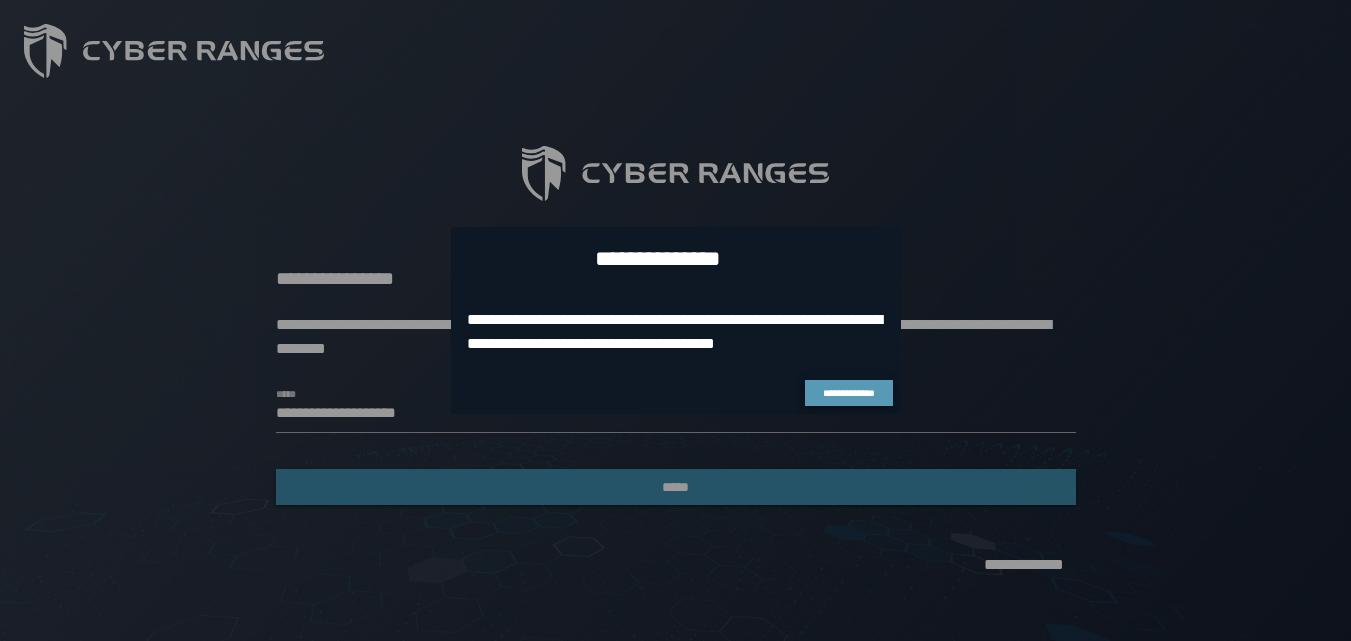 click on "**********" at bounding box center (849, 393) 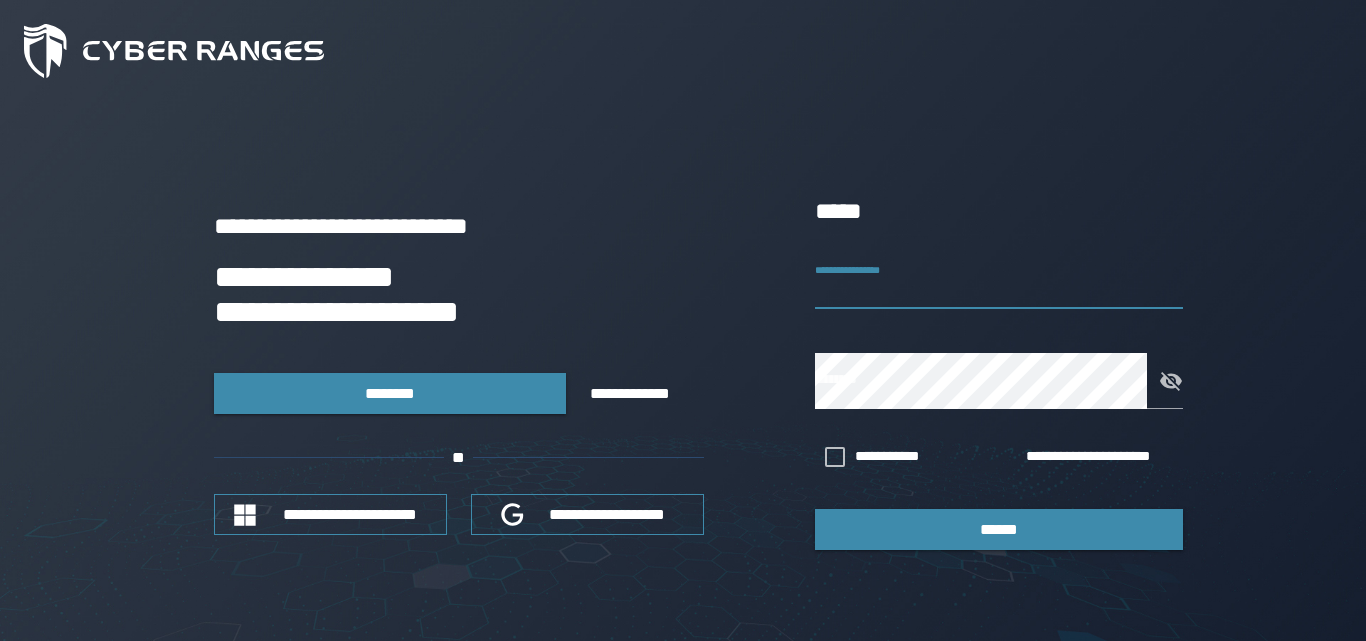 click on "**********" at bounding box center (999, 281) 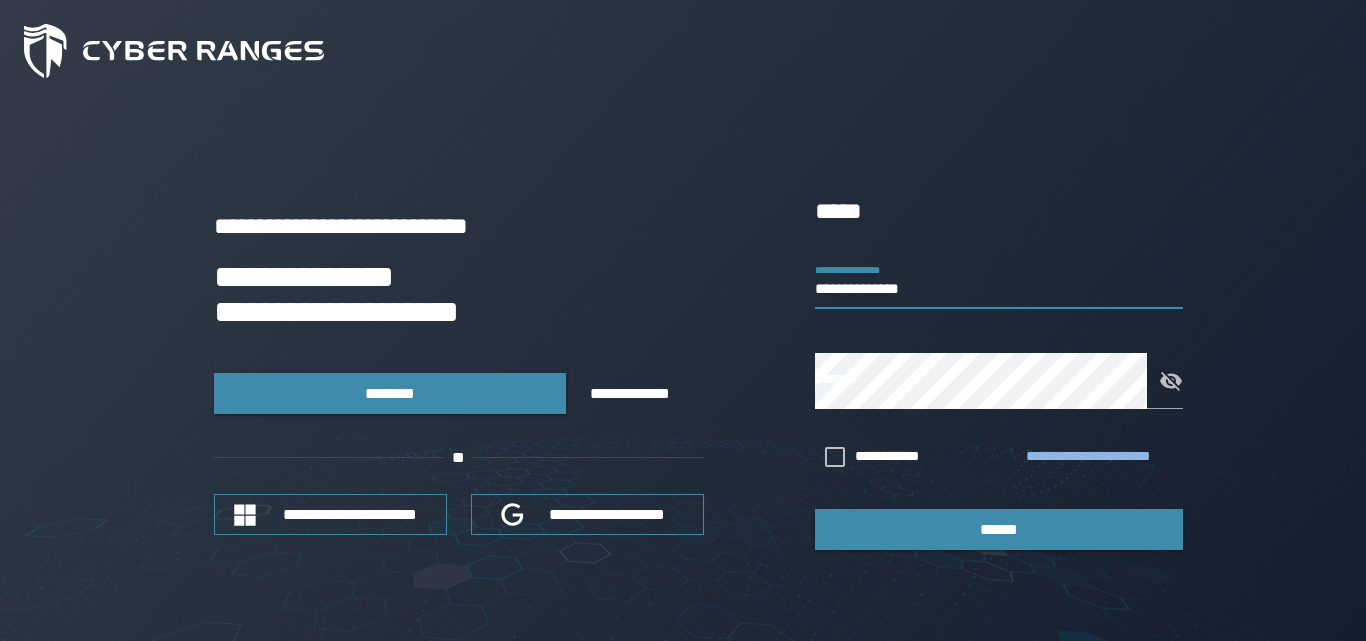 type on "**********" 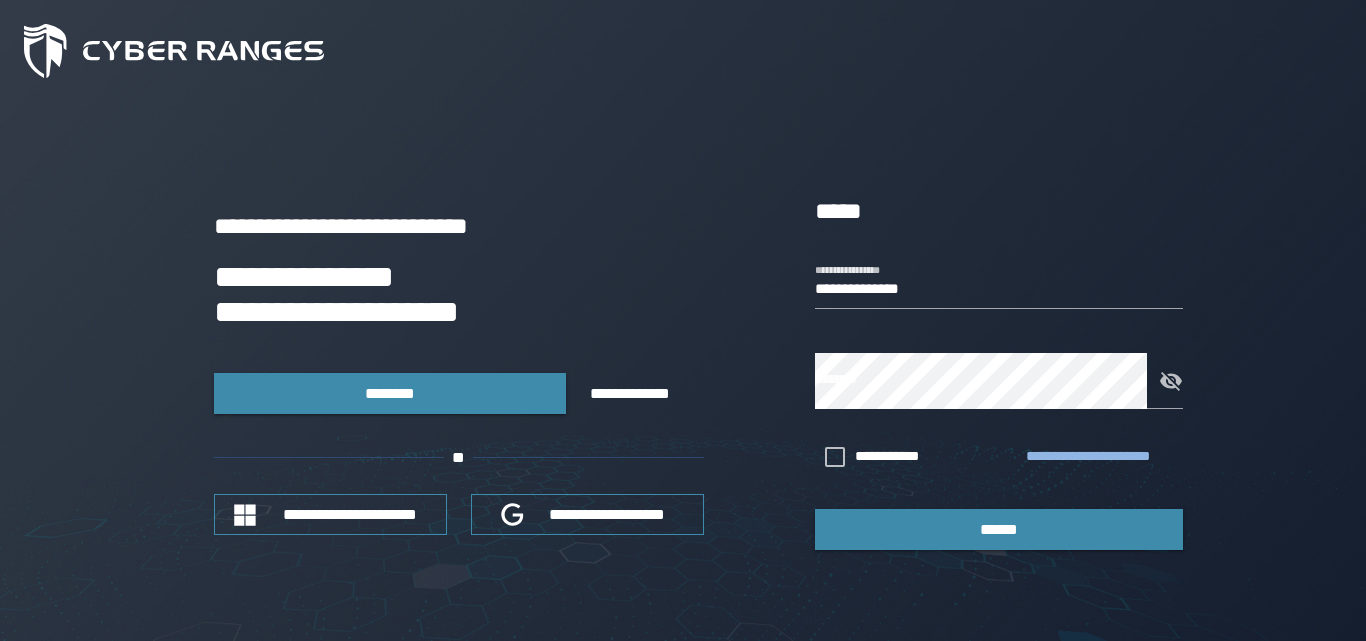 click on "**********" at bounding box center [1100, 457] 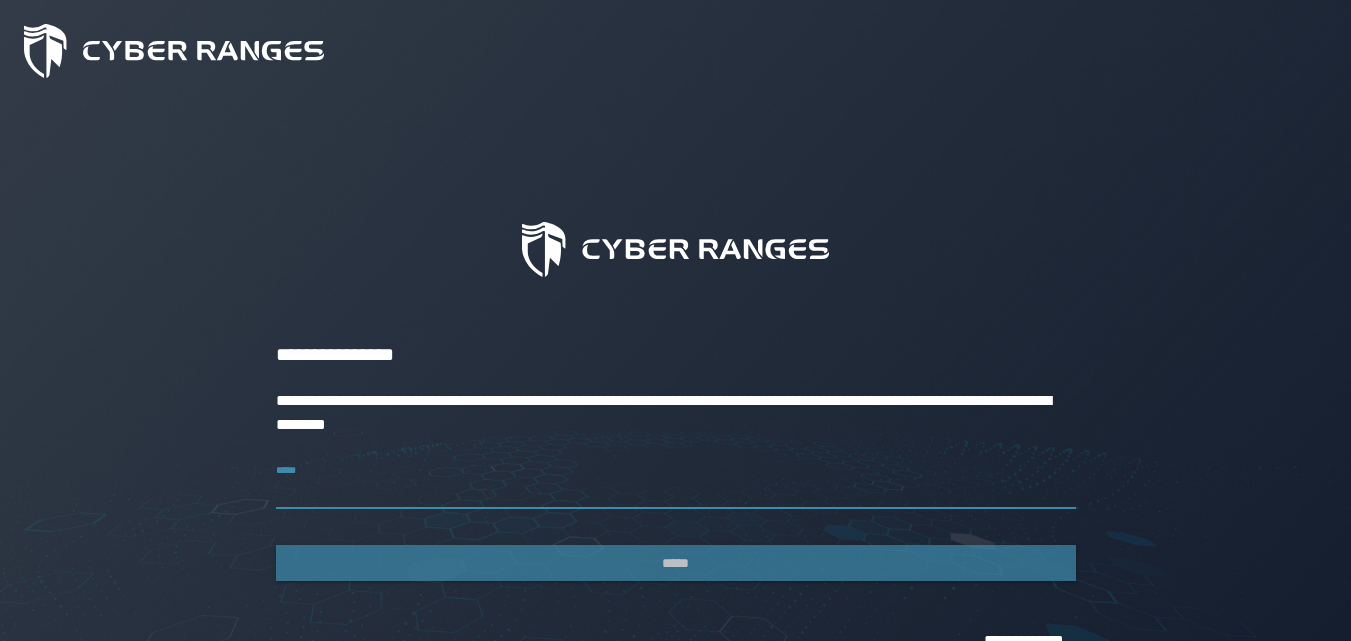 click on "*****" at bounding box center (676, 481) 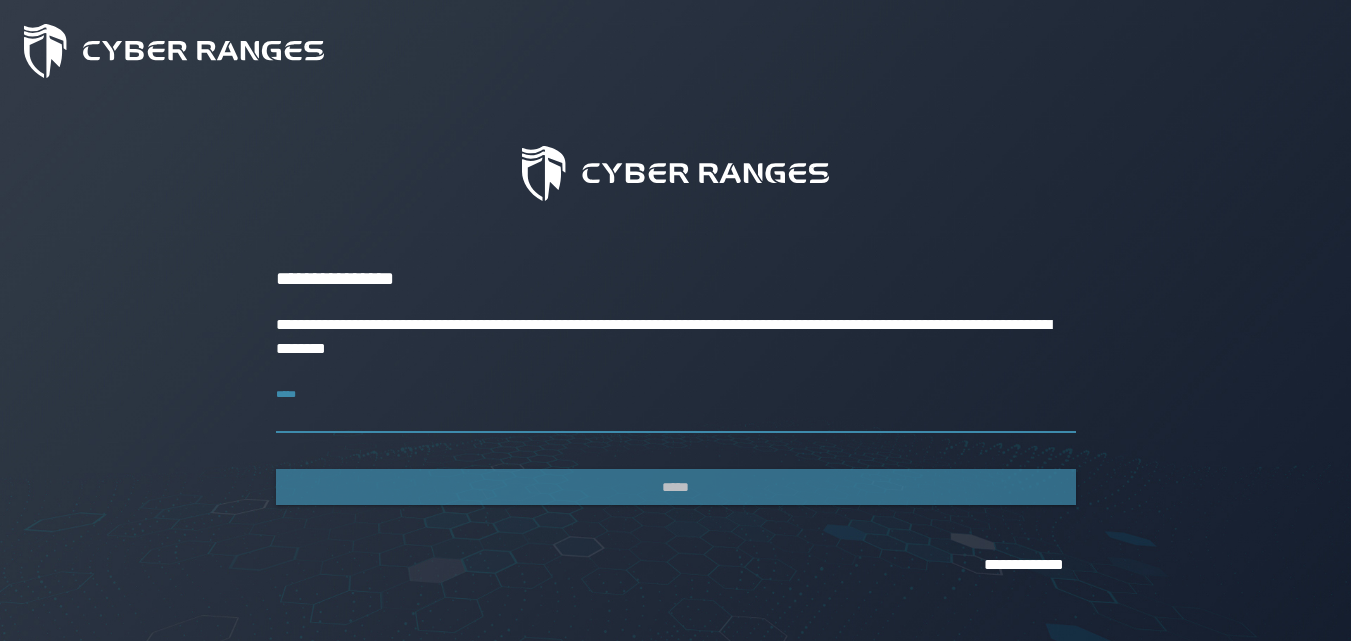 paste on "**********" 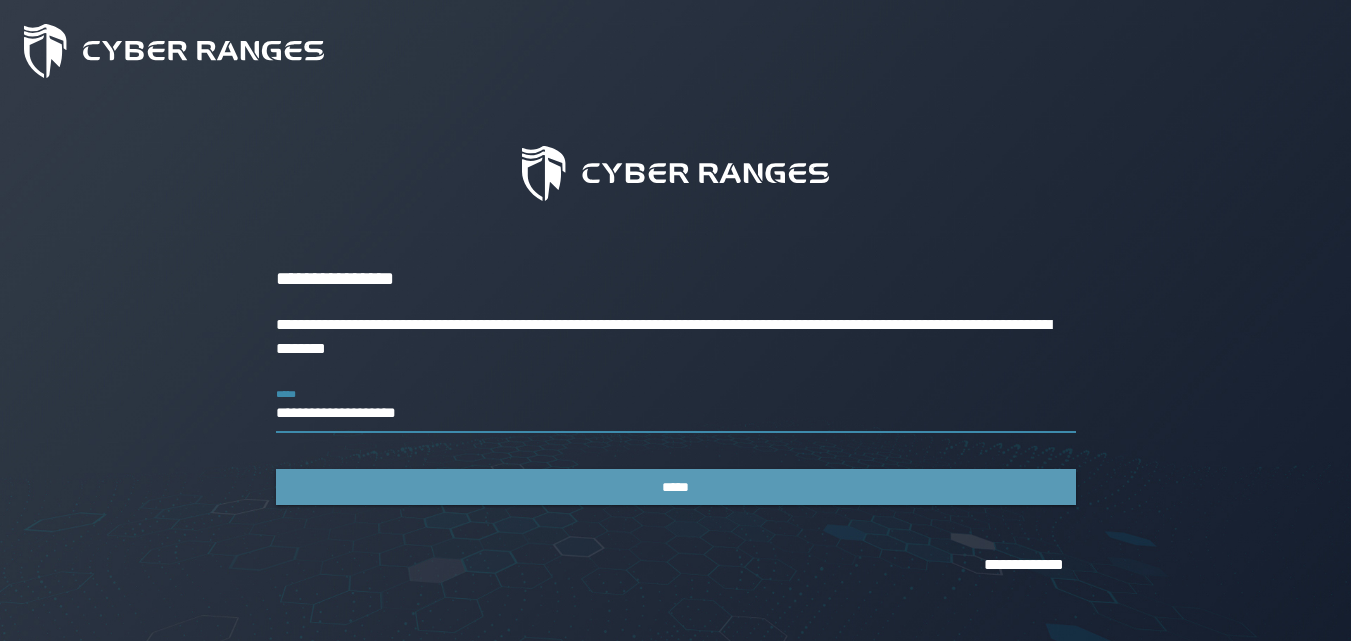 type on "**********" 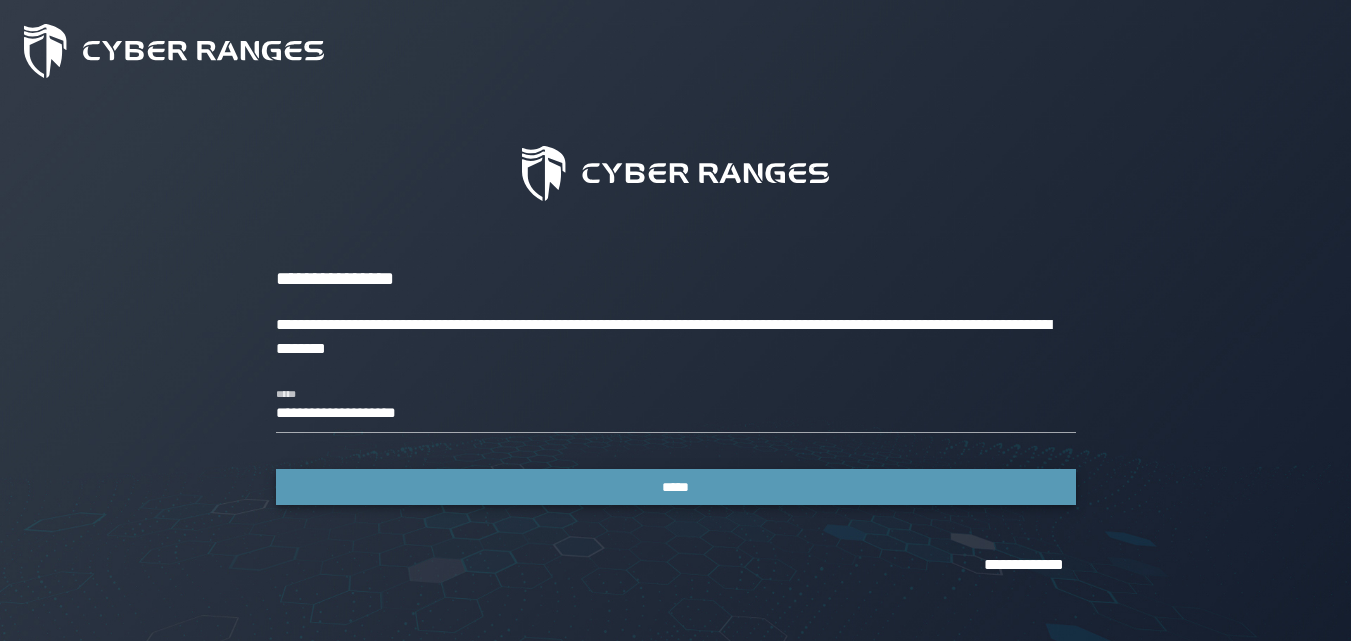 click on "*****" at bounding box center (676, 487) 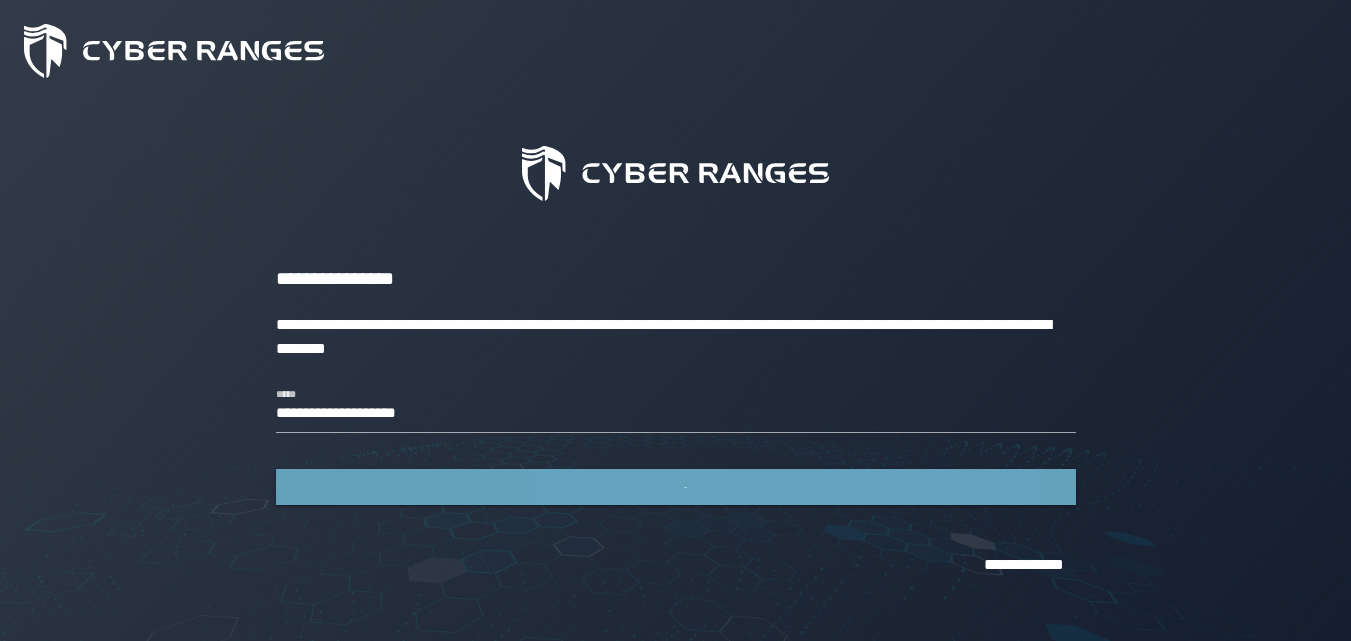 scroll, scrollTop: 0, scrollLeft: 0, axis: both 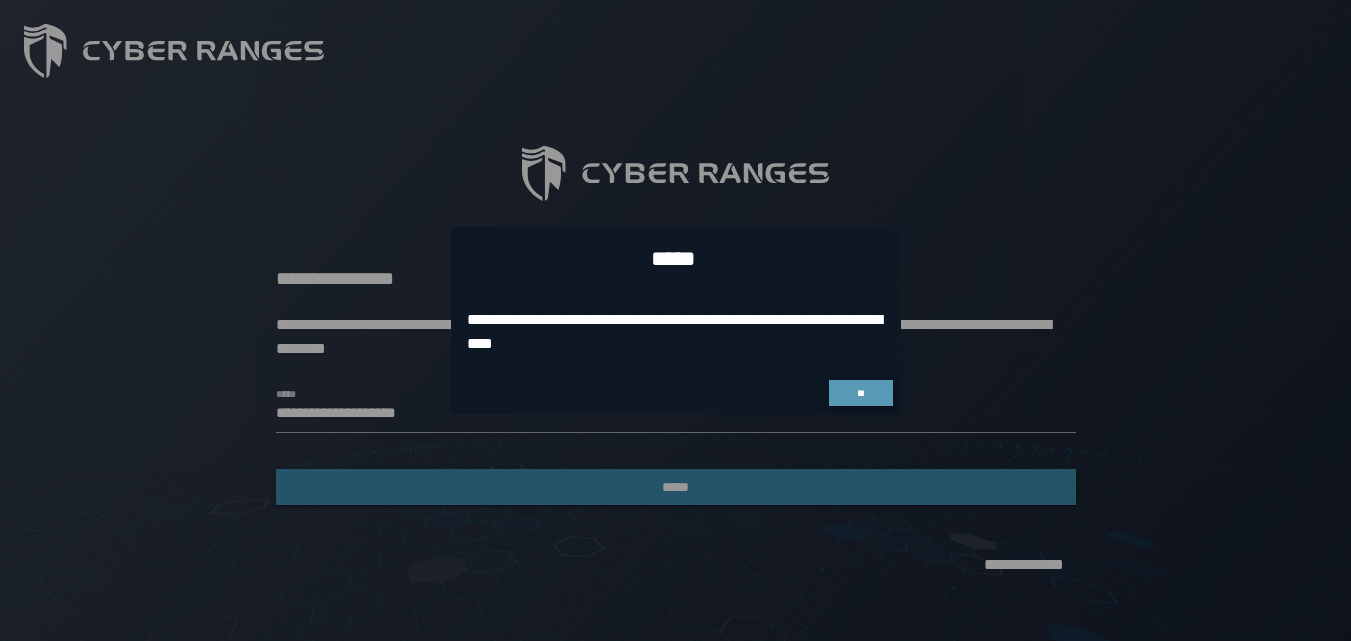 click on "**" at bounding box center (860, 393) 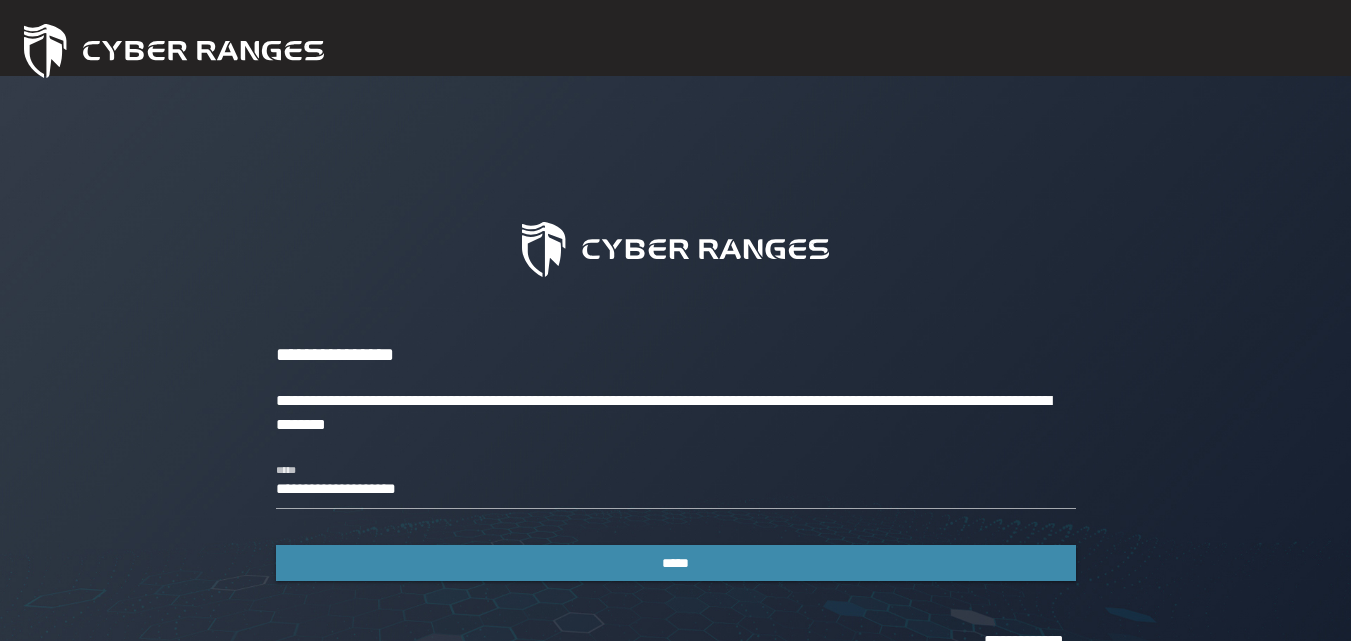 scroll, scrollTop: 76, scrollLeft: 0, axis: vertical 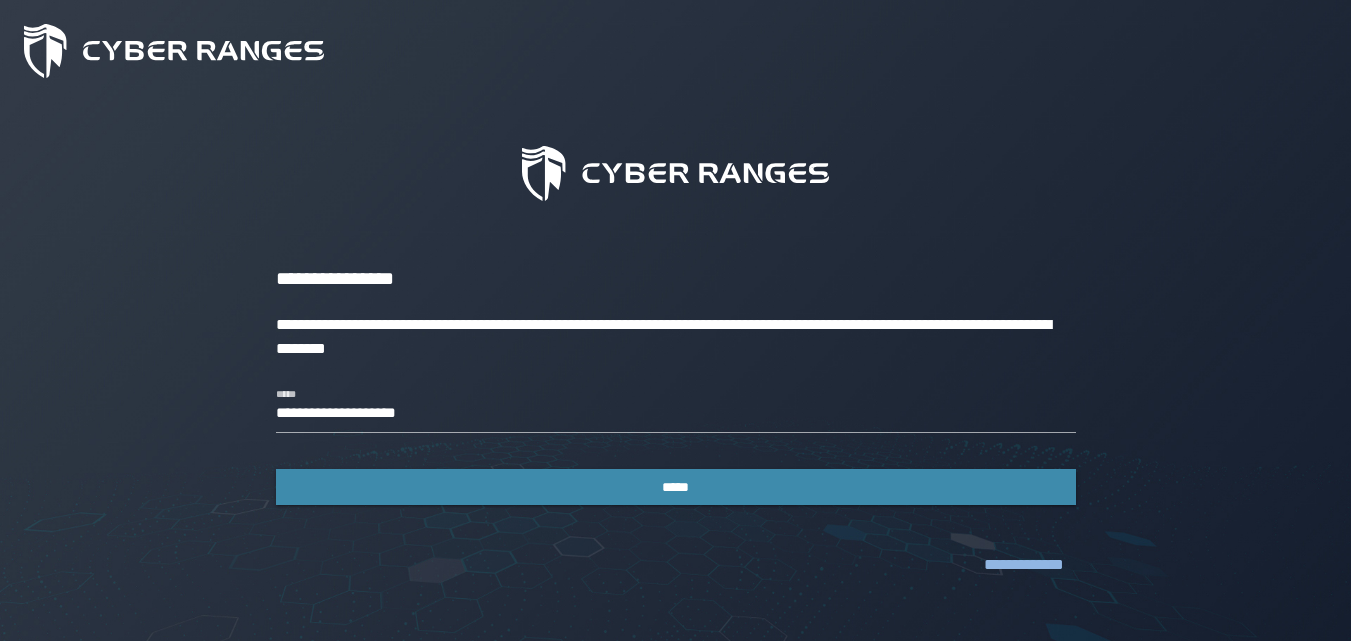 click on "**********" 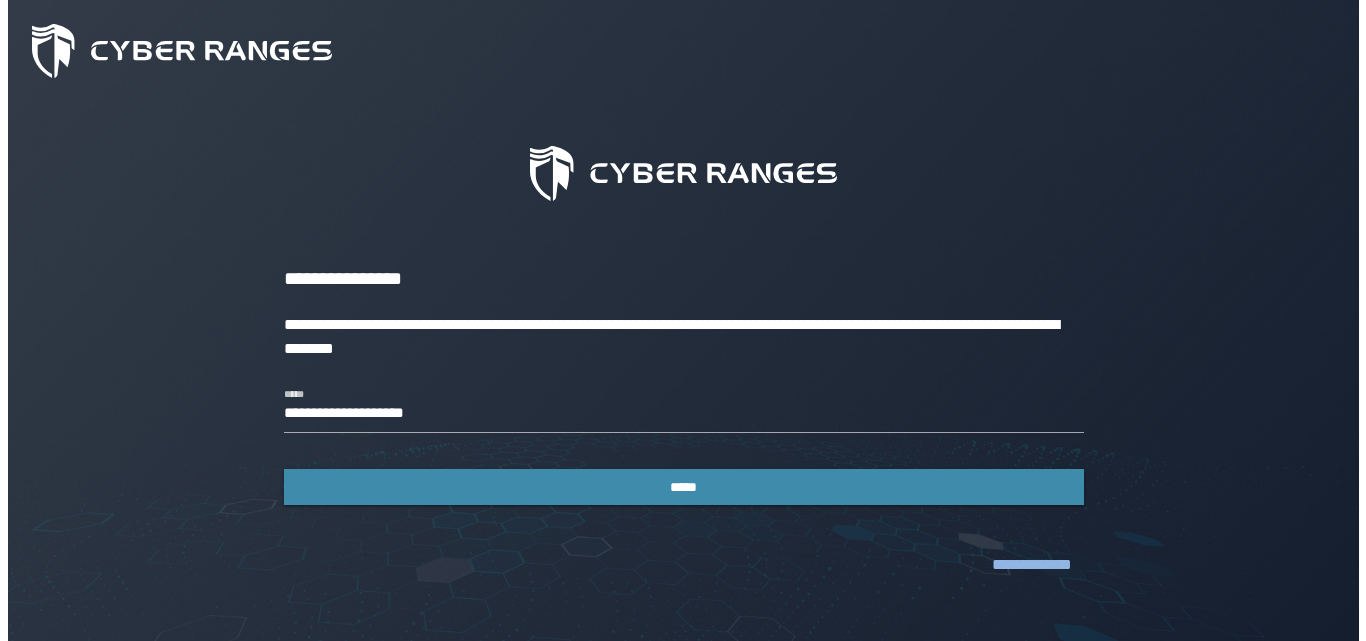 scroll, scrollTop: 0, scrollLeft: 0, axis: both 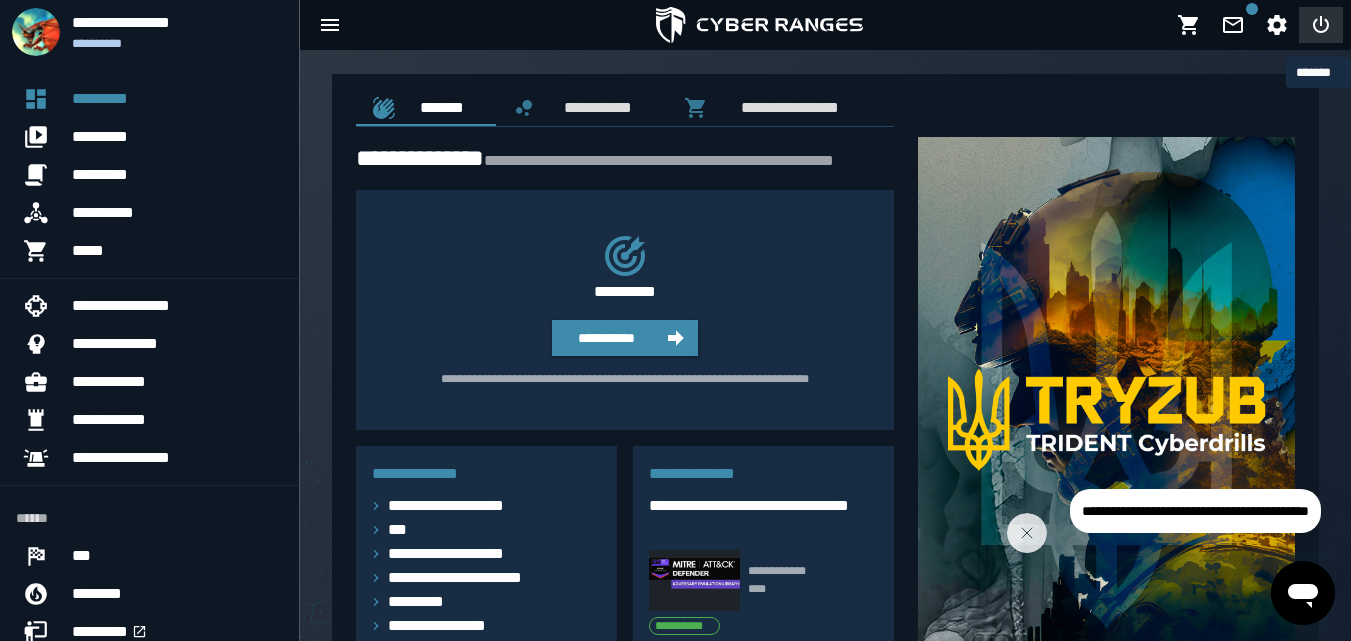 click 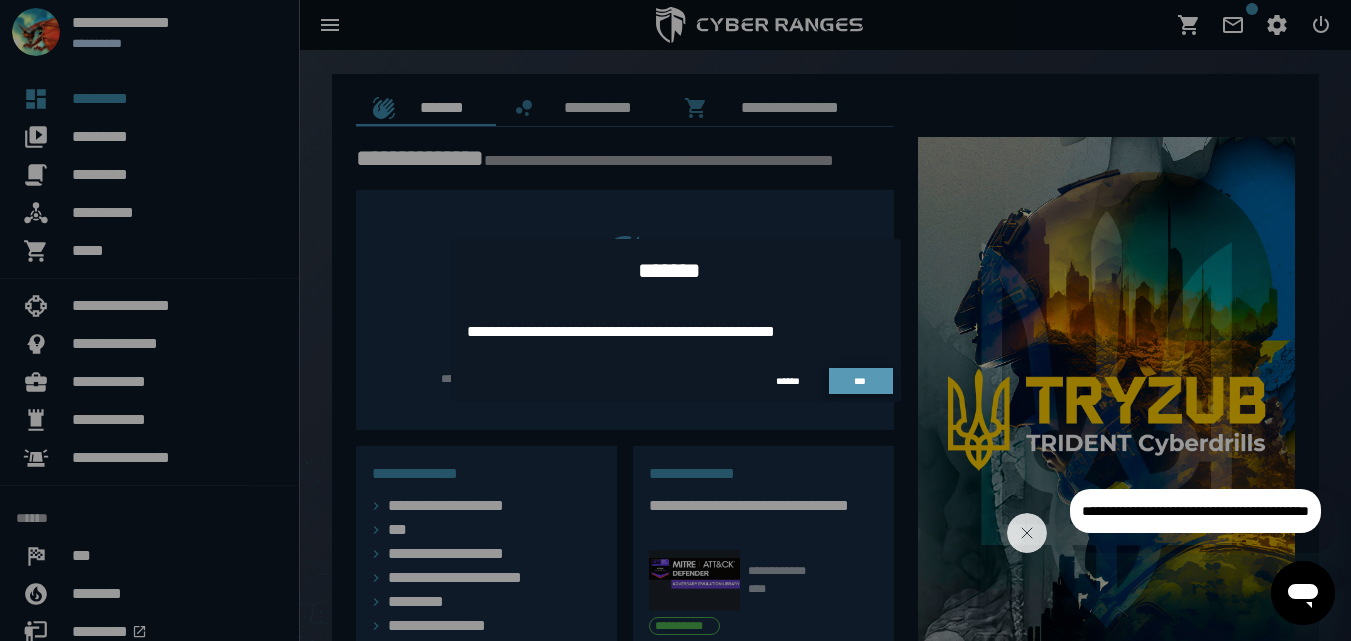 click on "***" at bounding box center (861, 381) 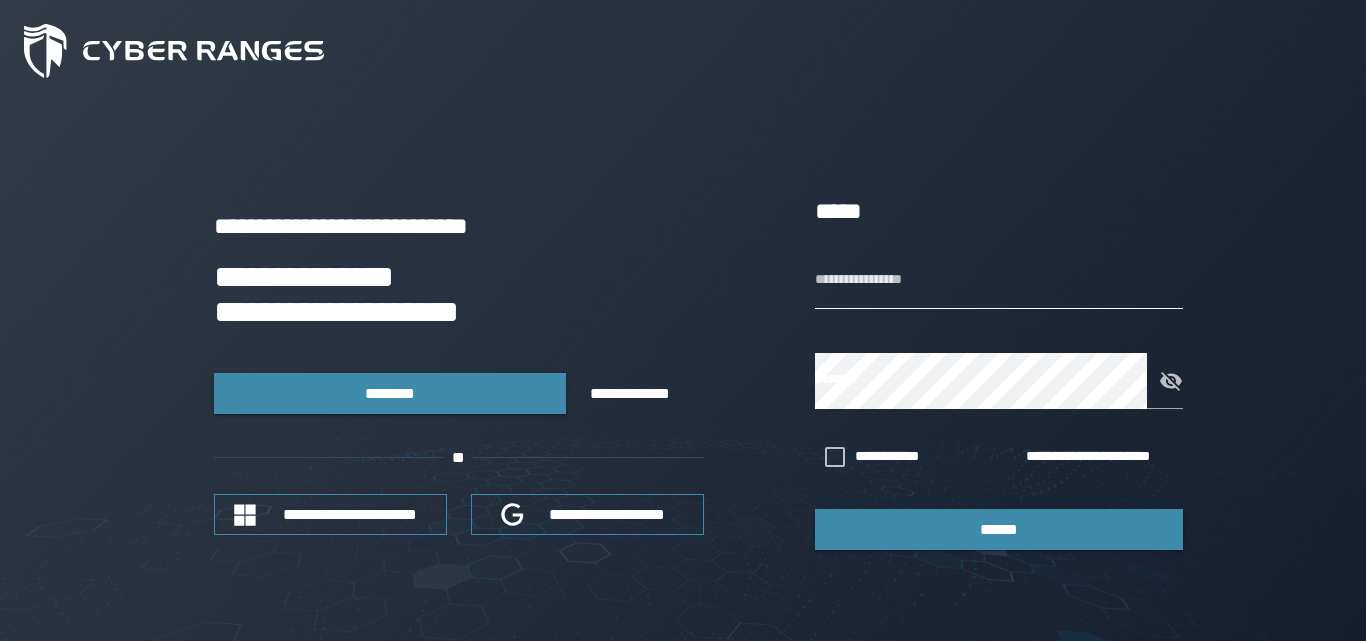 click on "**********" at bounding box center [999, 281] 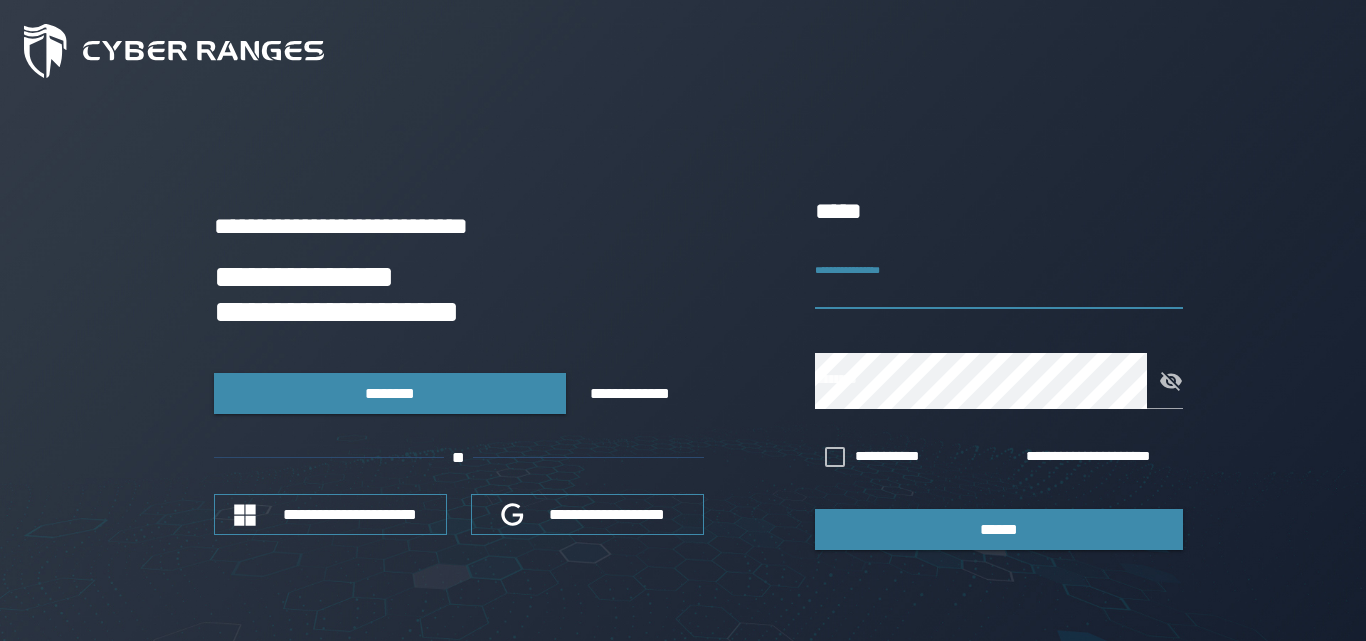 click on "**********" at bounding box center (999, 281) 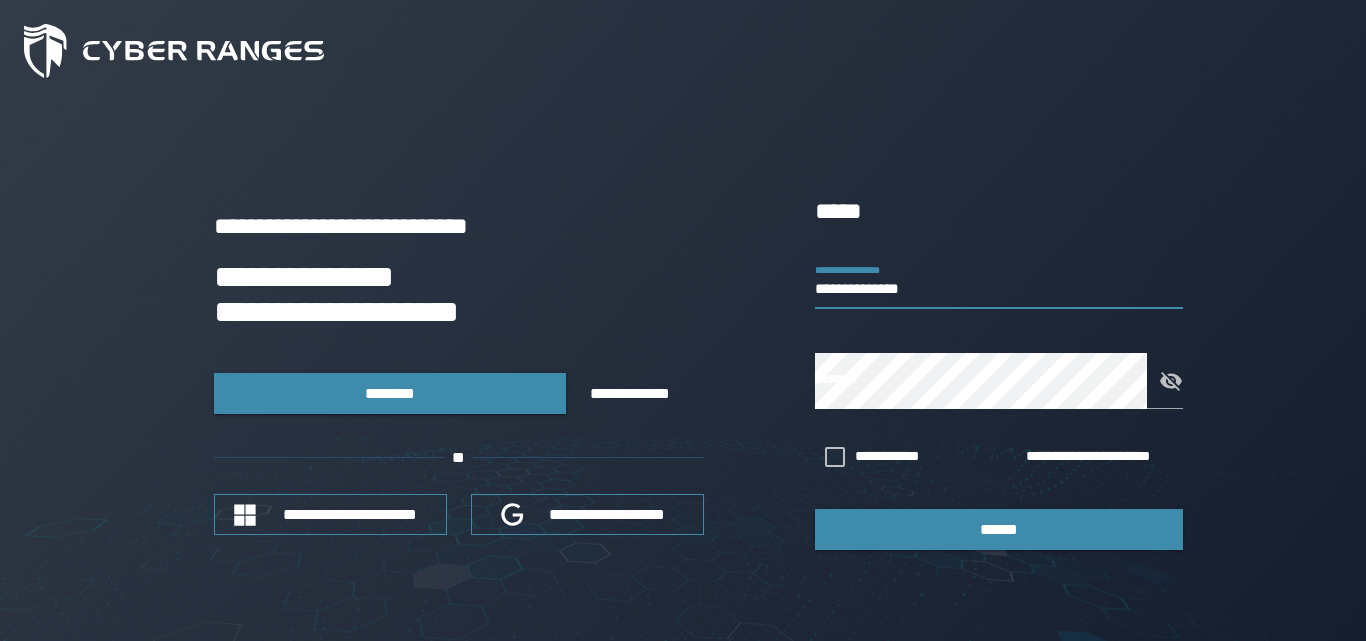 type on "**********" 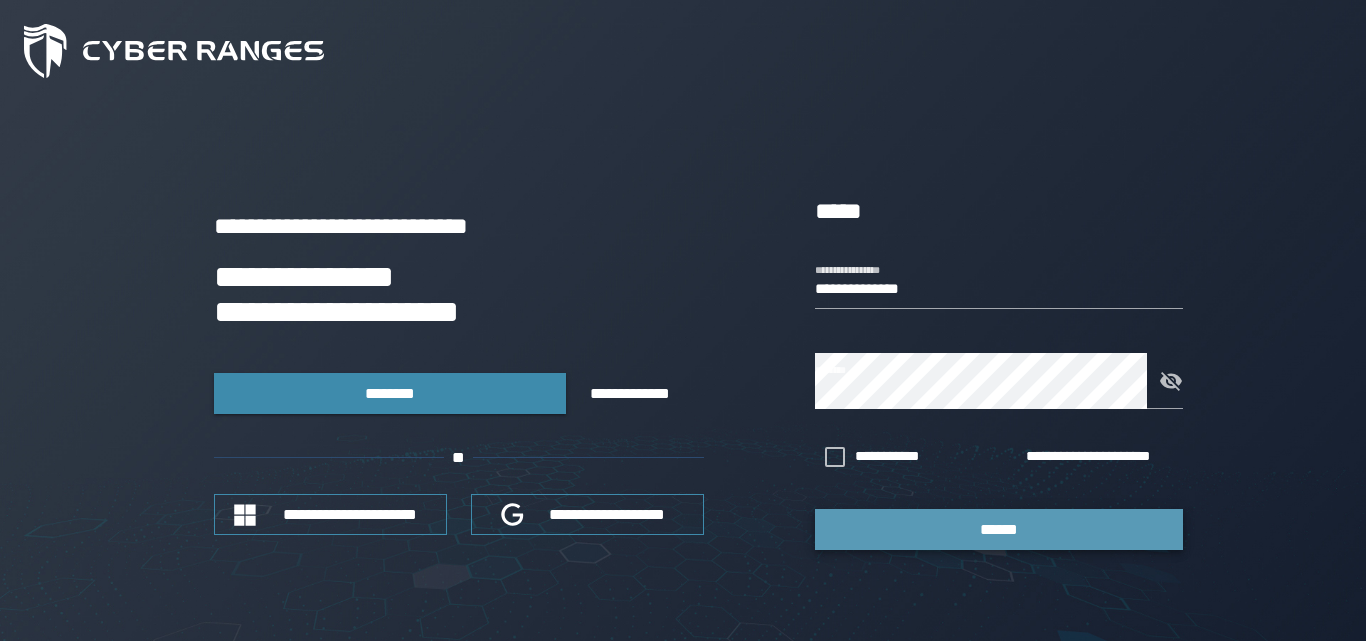 click on "******" at bounding box center [999, 529] 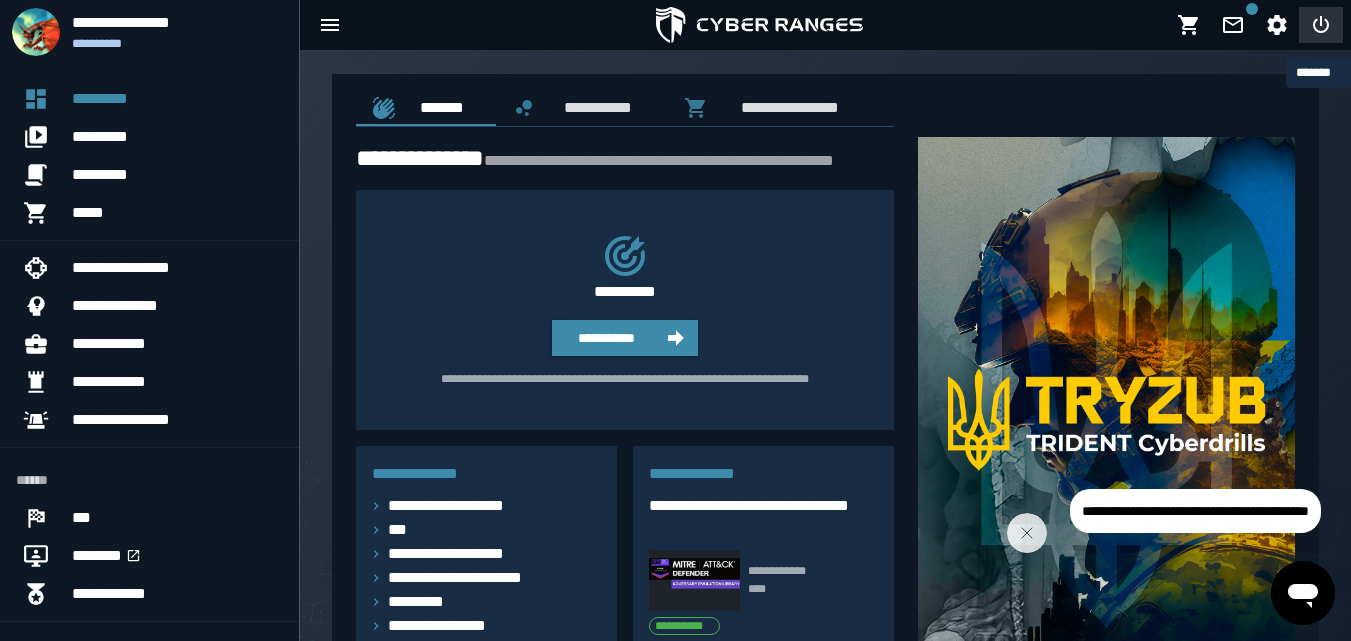 click 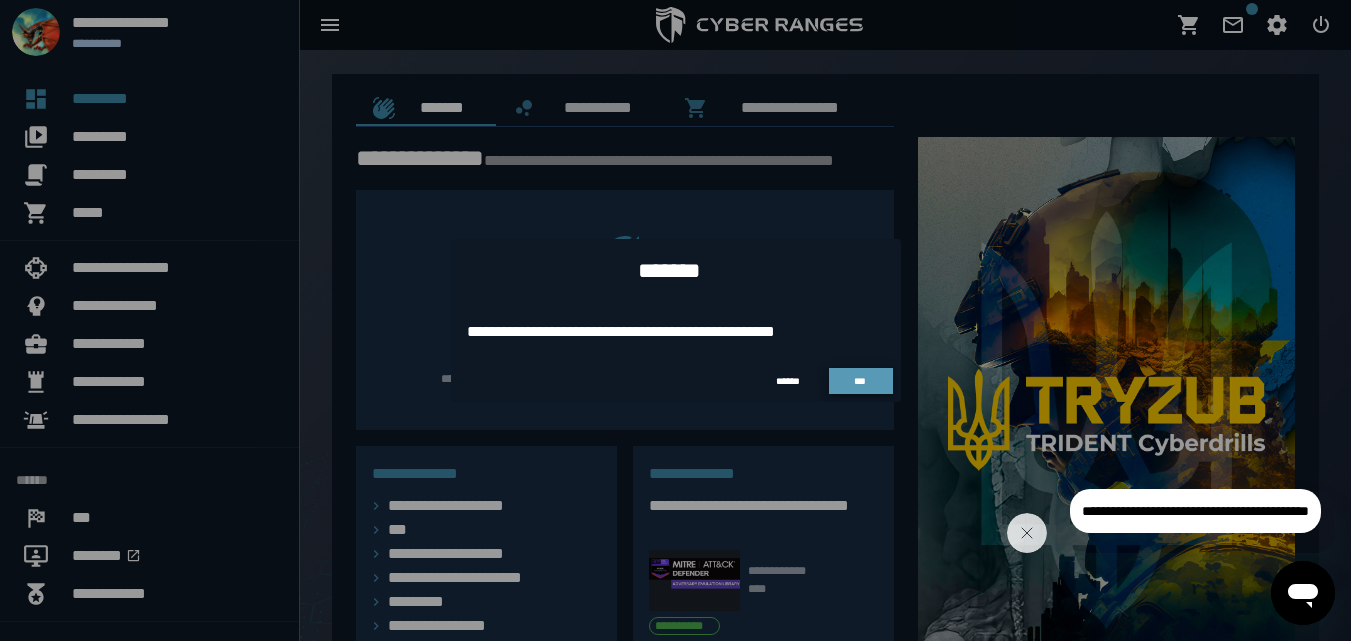 click on "***" at bounding box center [861, 381] 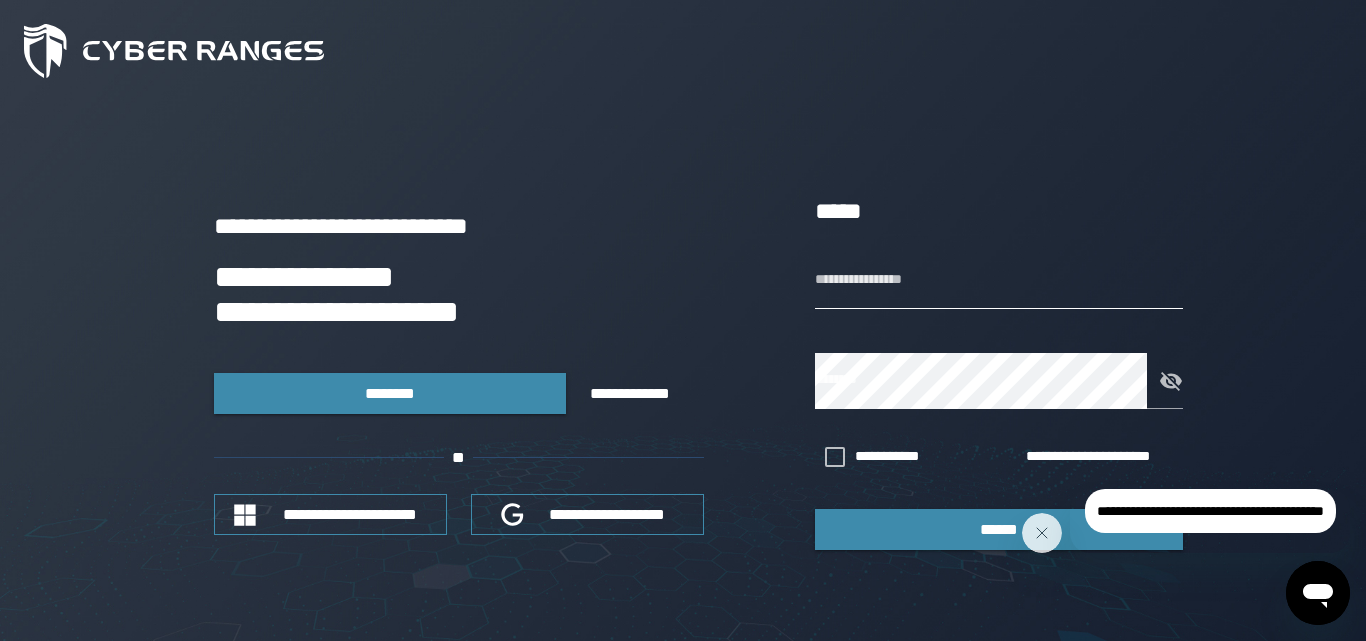 type on "**********" 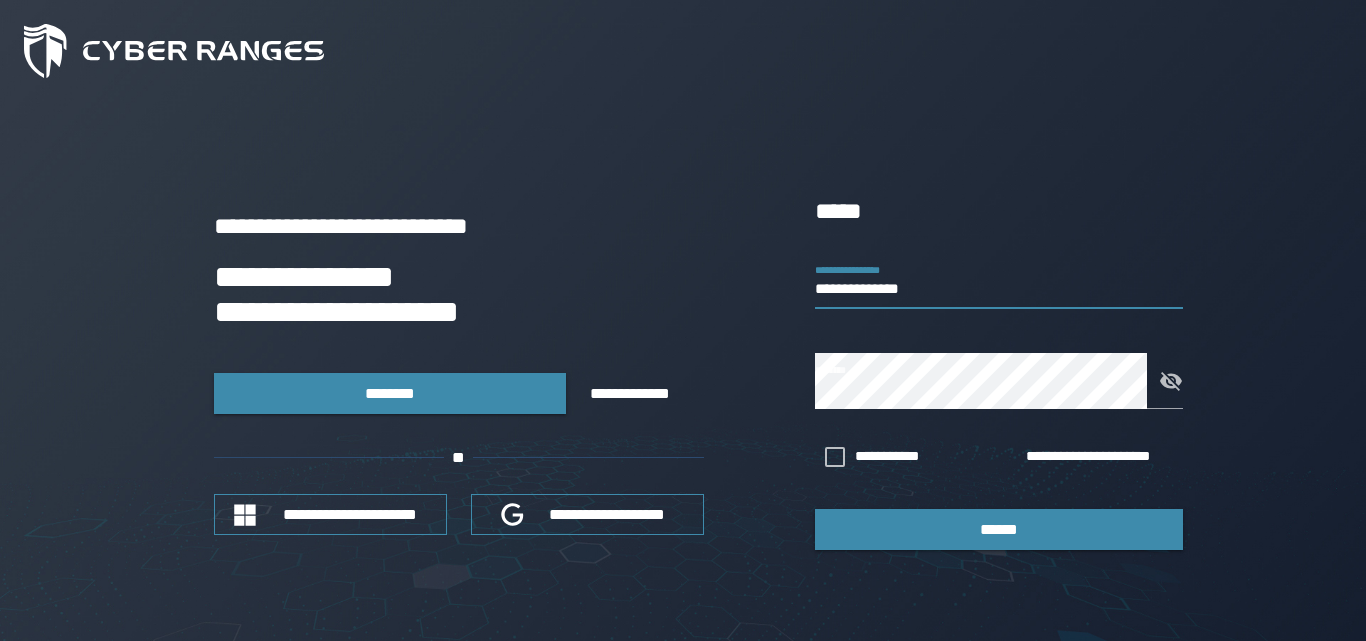 click on "**********" at bounding box center [999, 281] 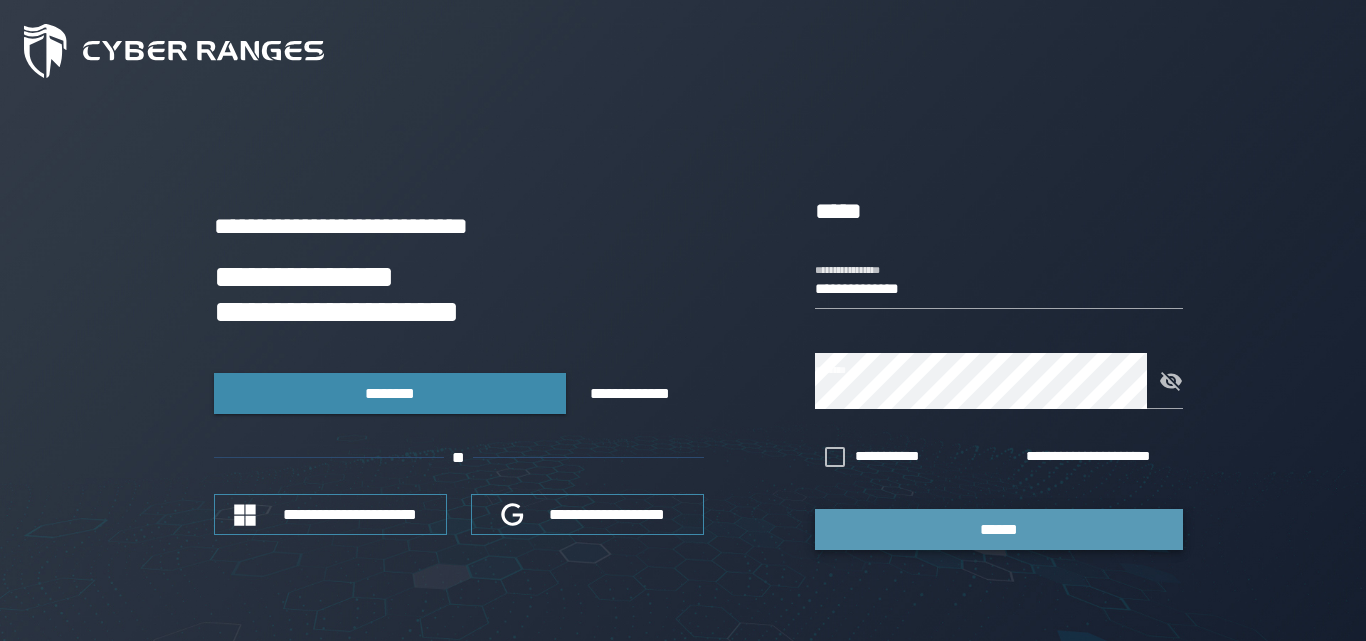 click on "******" at bounding box center [999, 529] 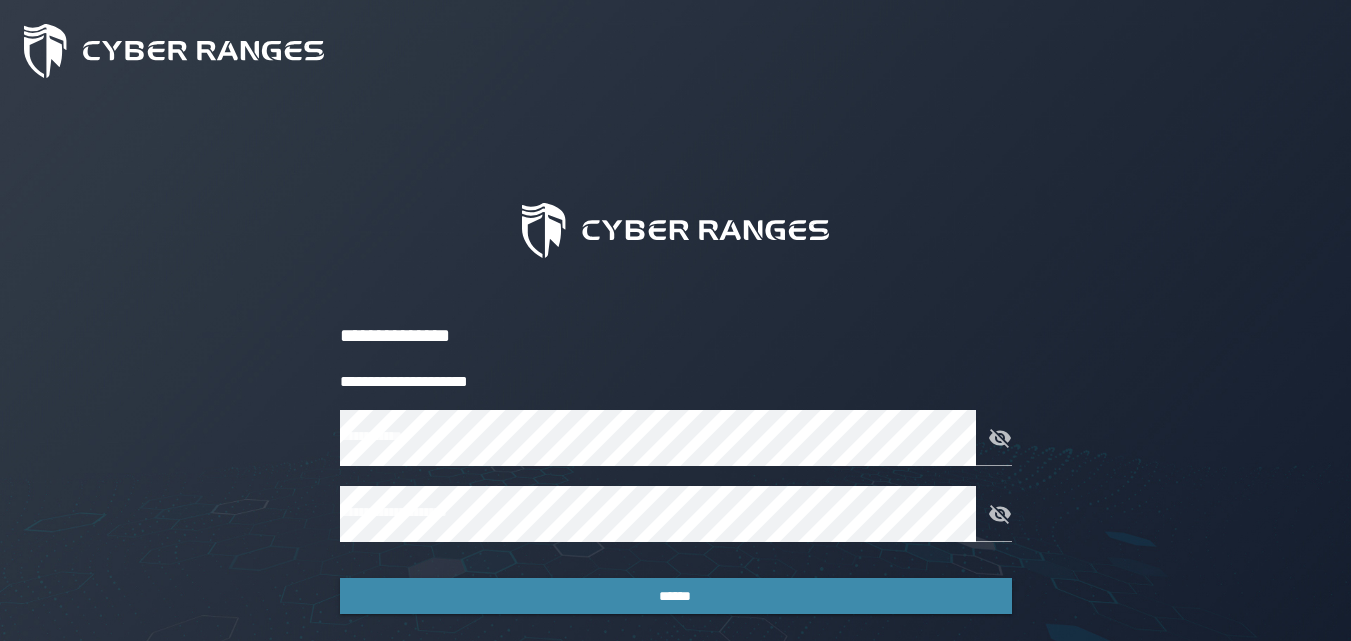 scroll, scrollTop: 109, scrollLeft: 0, axis: vertical 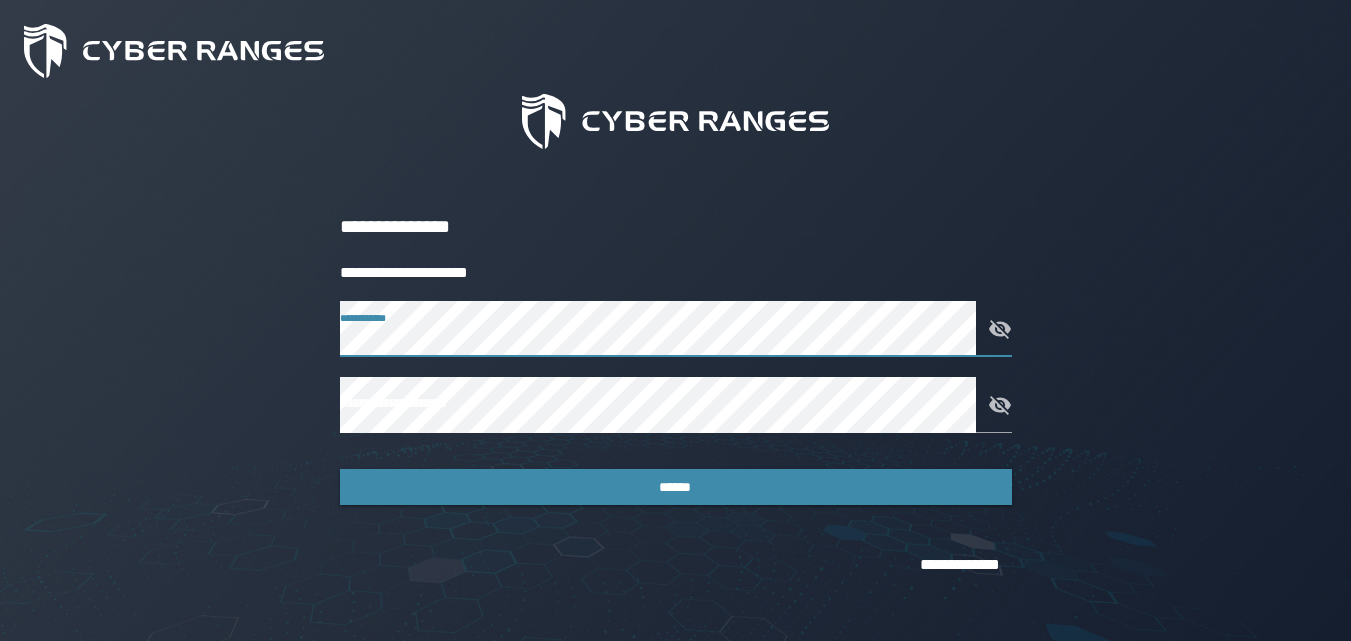 click 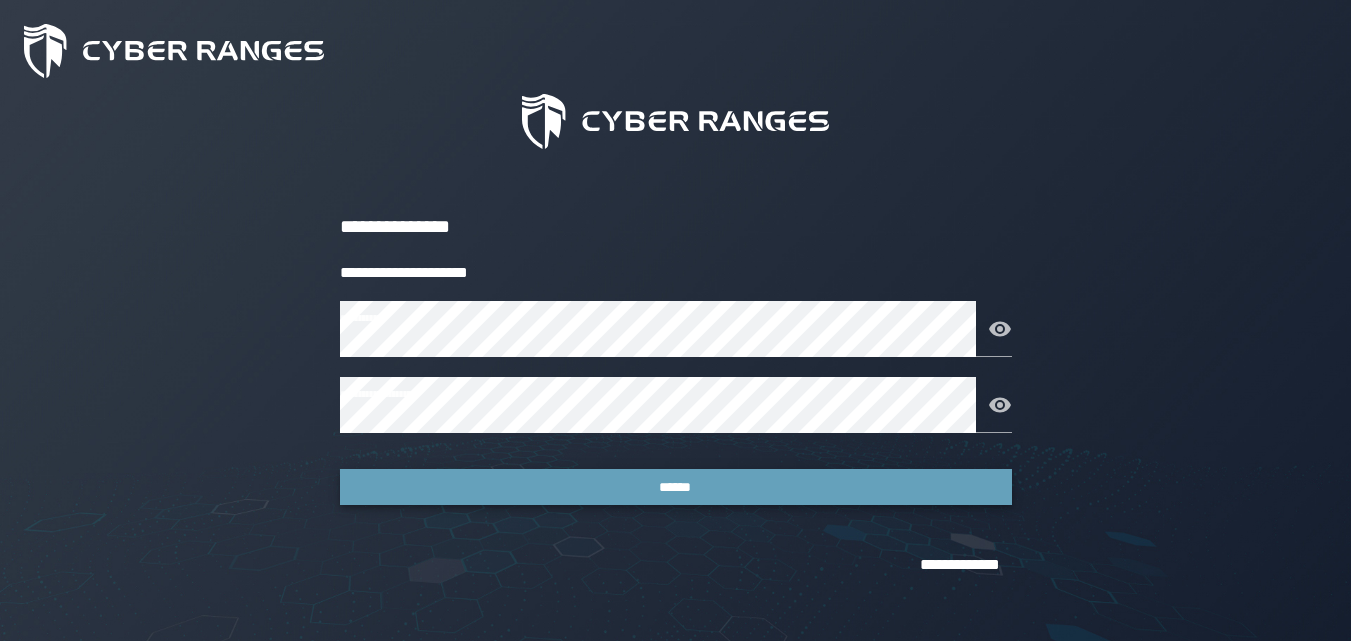click on "******" at bounding box center (676, 487) 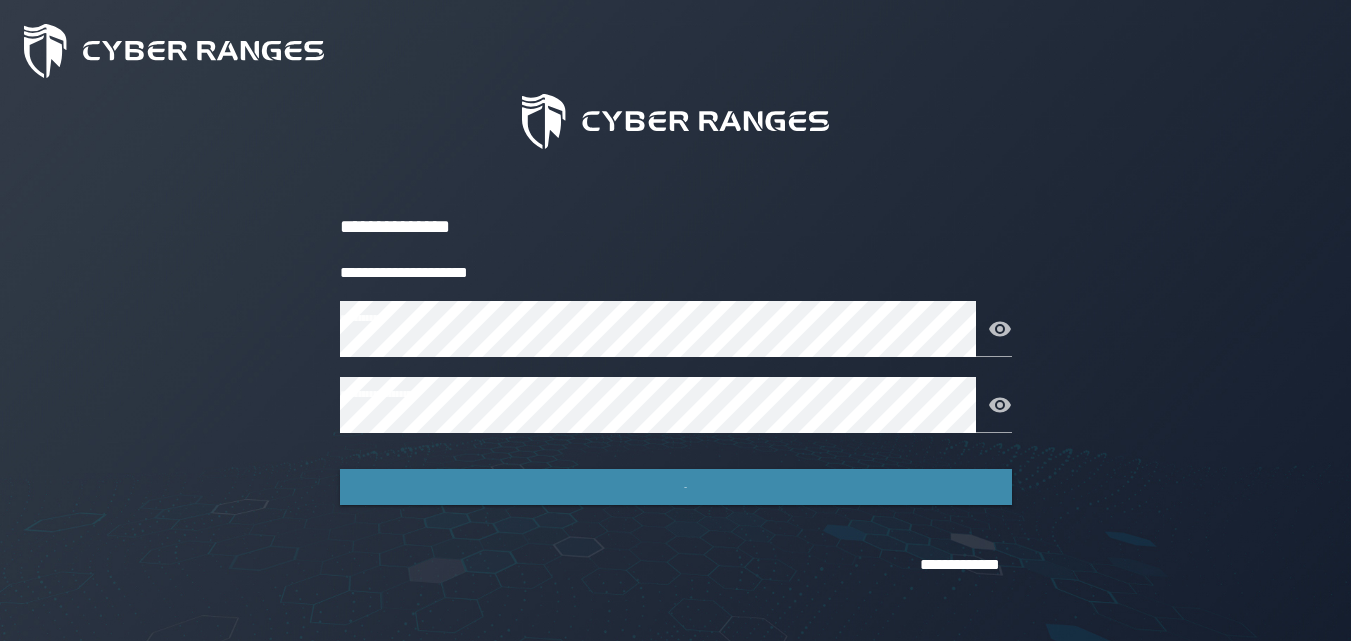 scroll, scrollTop: 0, scrollLeft: 0, axis: both 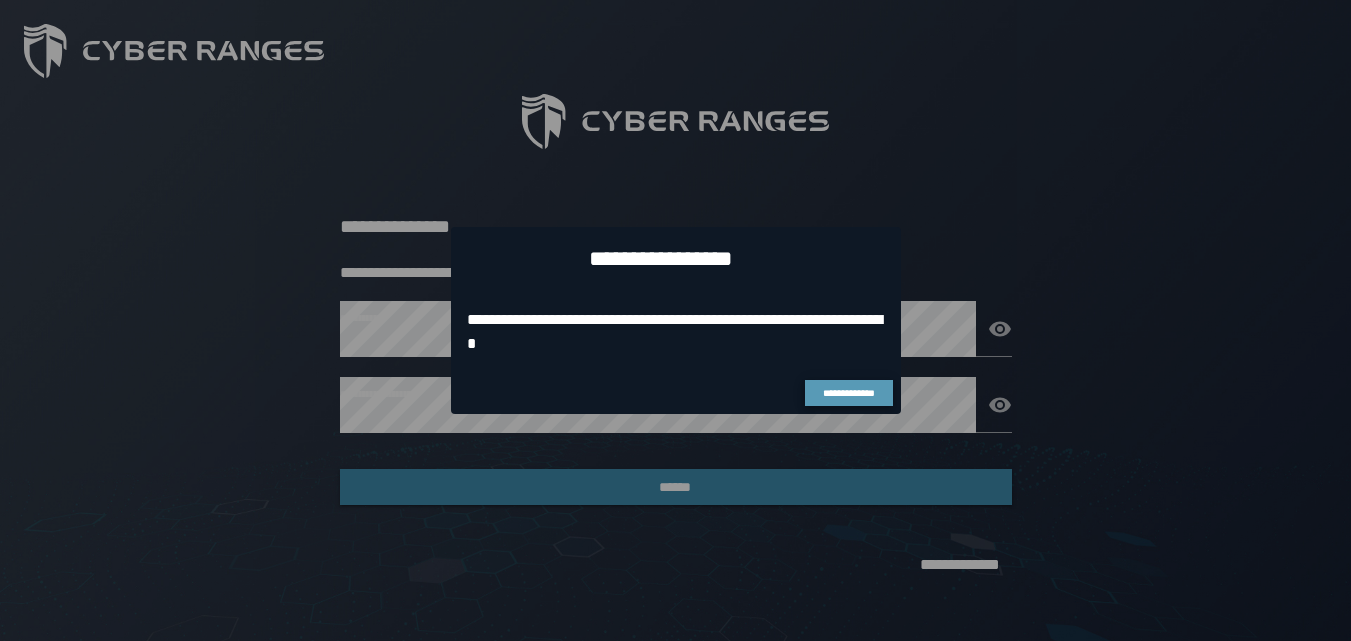 click on "**********" at bounding box center (849, 393) 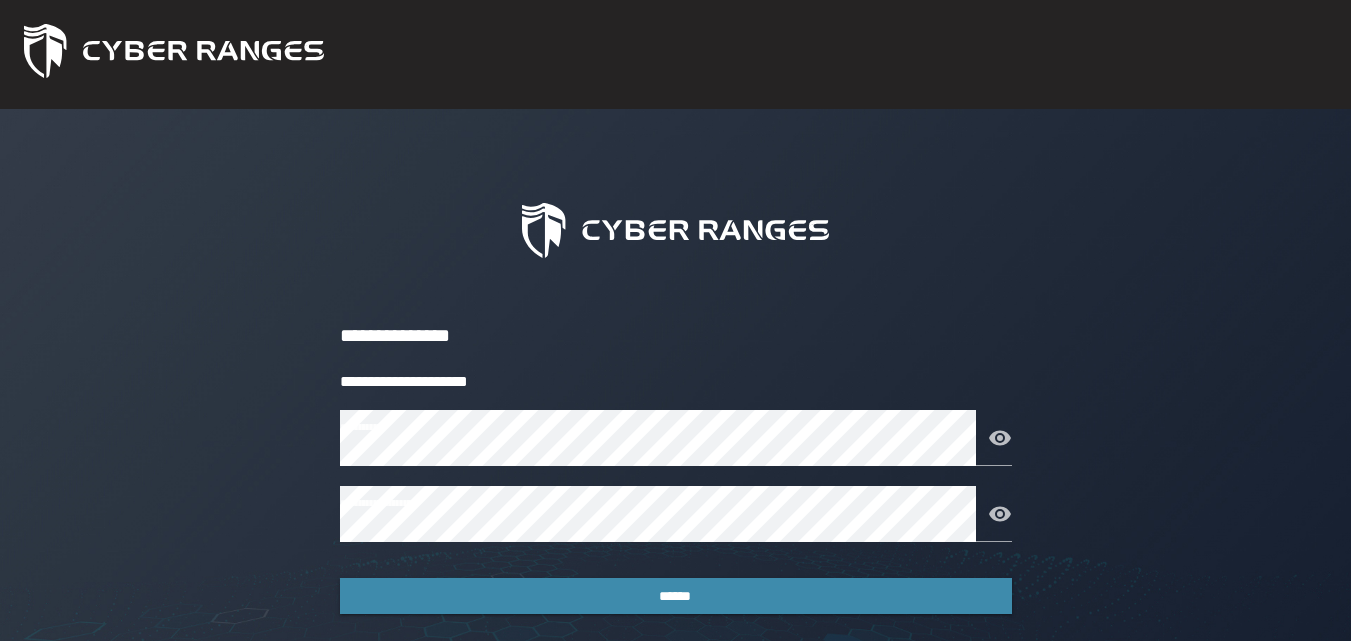 scroll, scrollTop: 0, scrollLeft: 0, axis: both 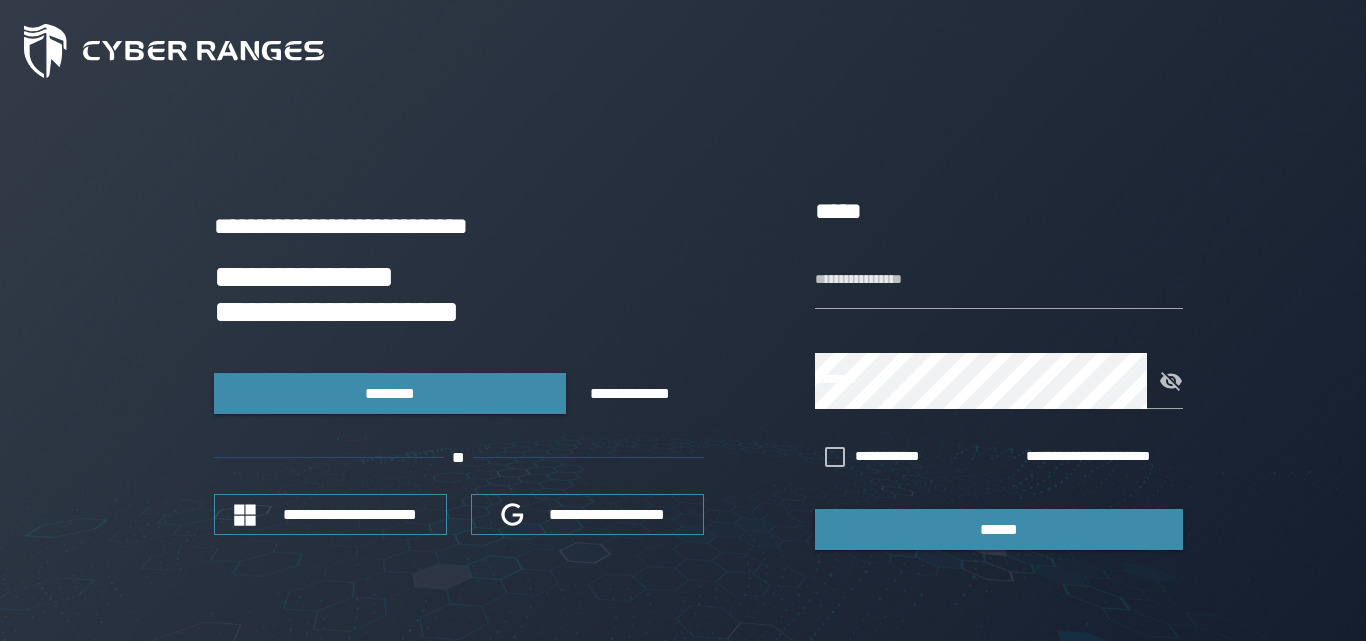 type on "**********" 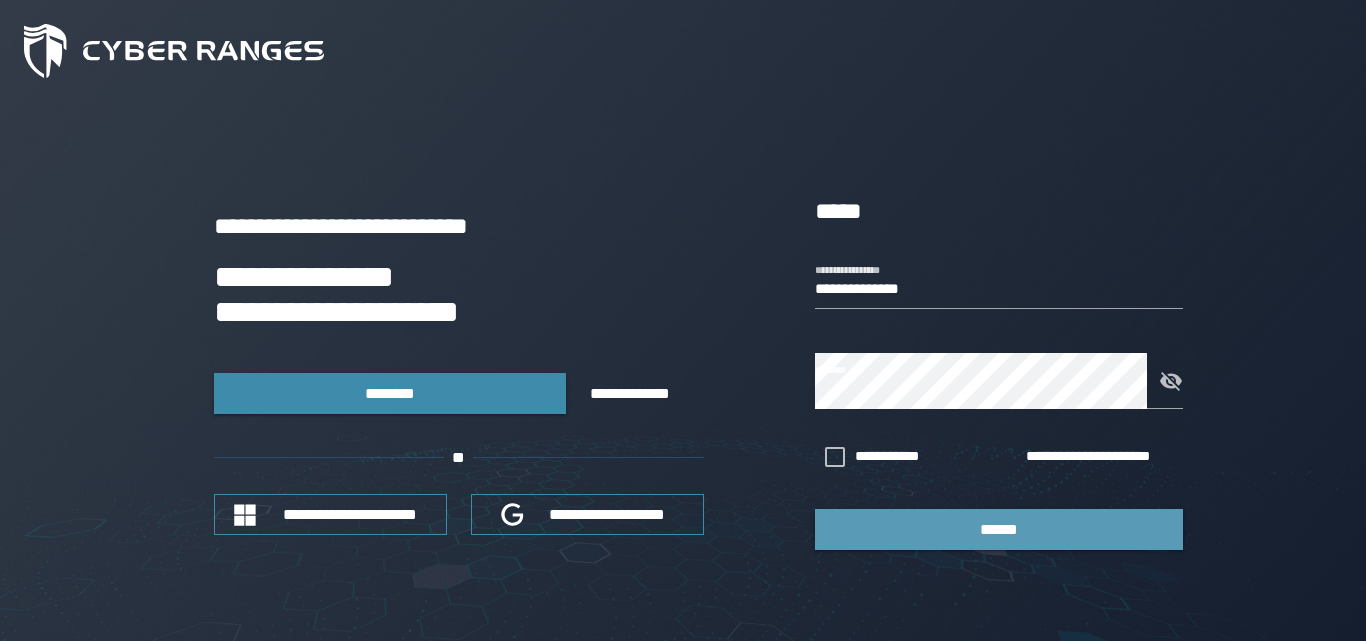 click on "******" at bounding box center [999, 529] 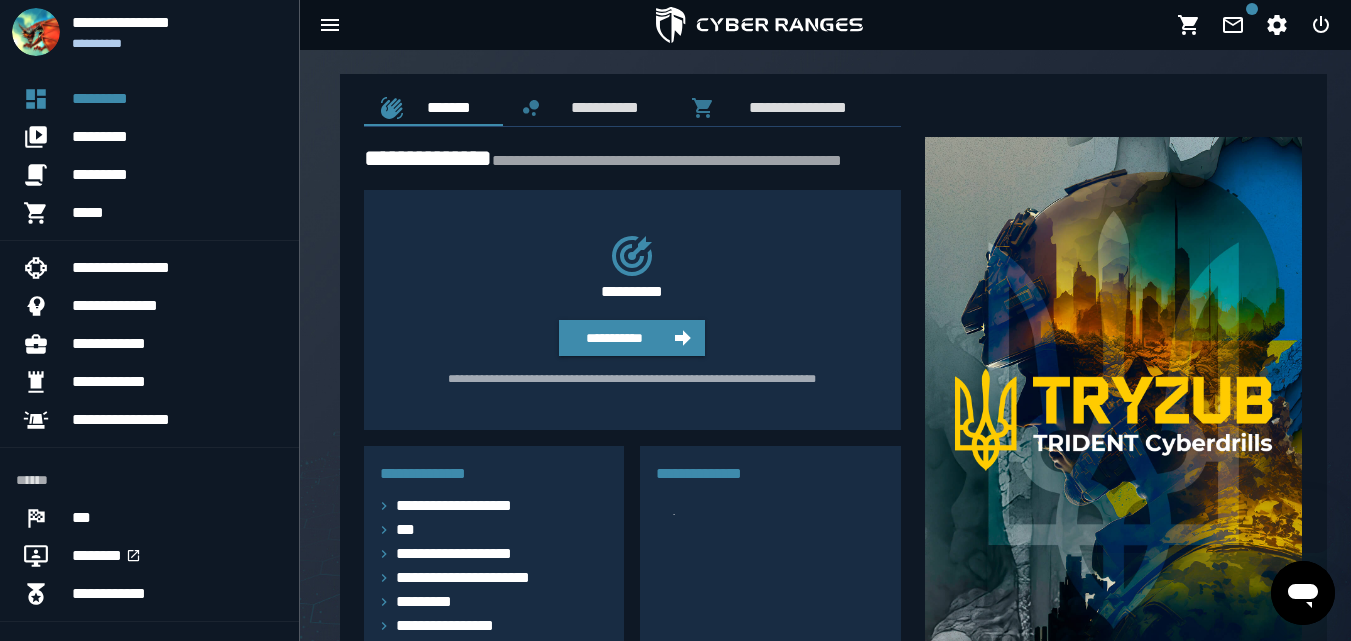 scroll, scrollTop: 0, scrollLeft: 0, axis: both 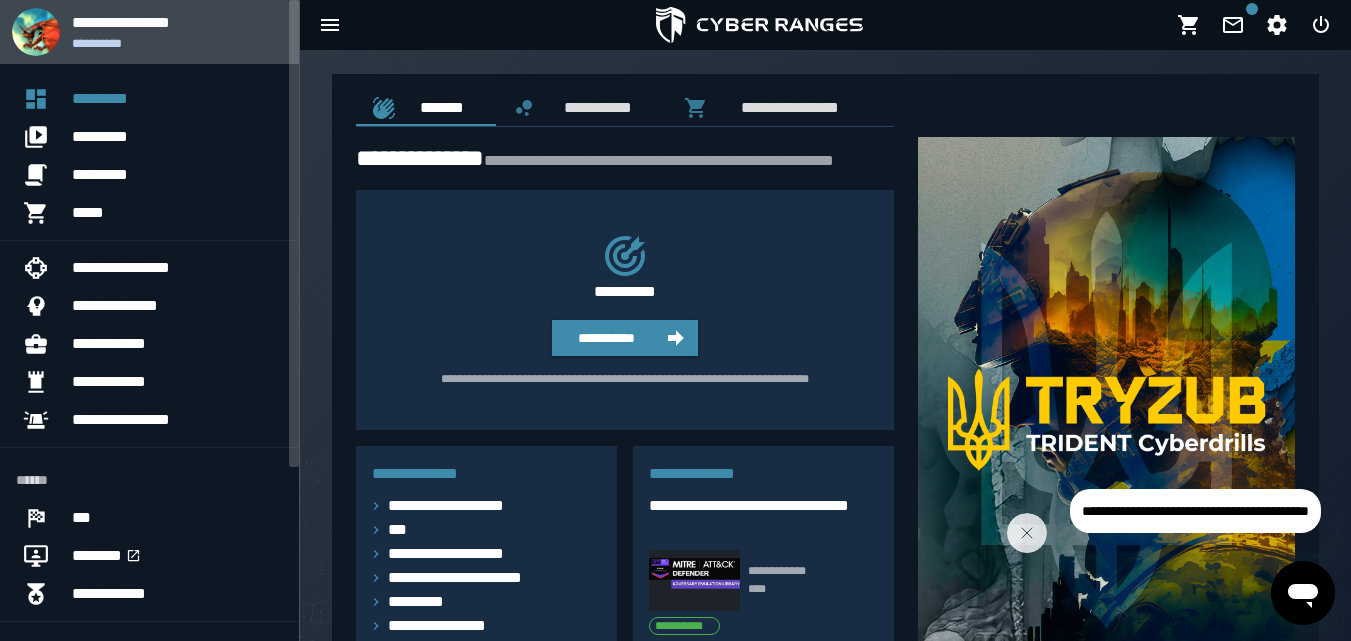 click at bounding box center [36, 32] 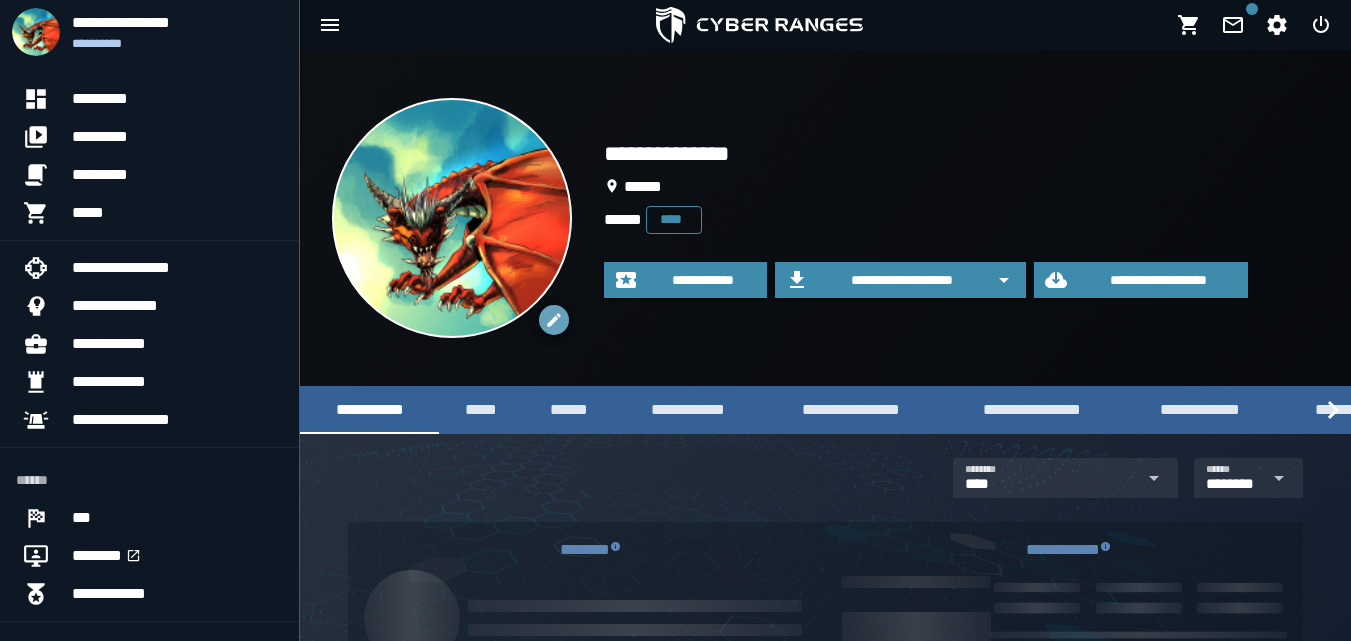 click at bounding box center [554, 320] 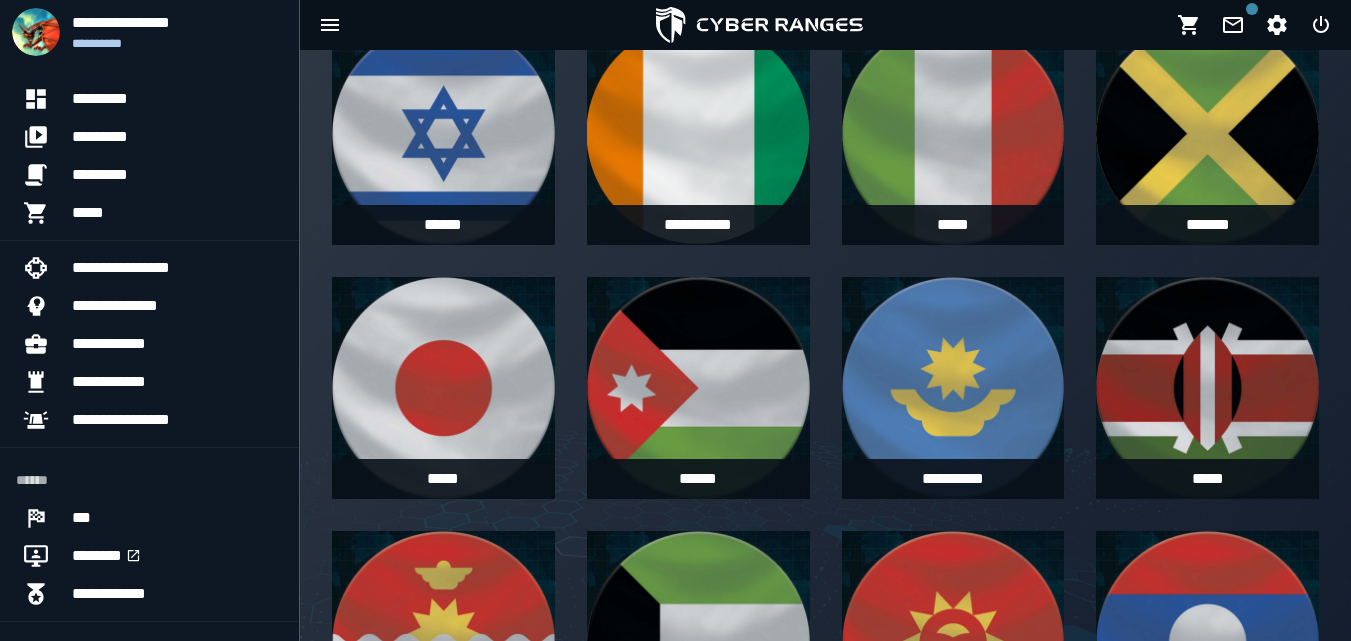 scroll, scrollTop: 5696, scrollLeft: 0, axis: vertical 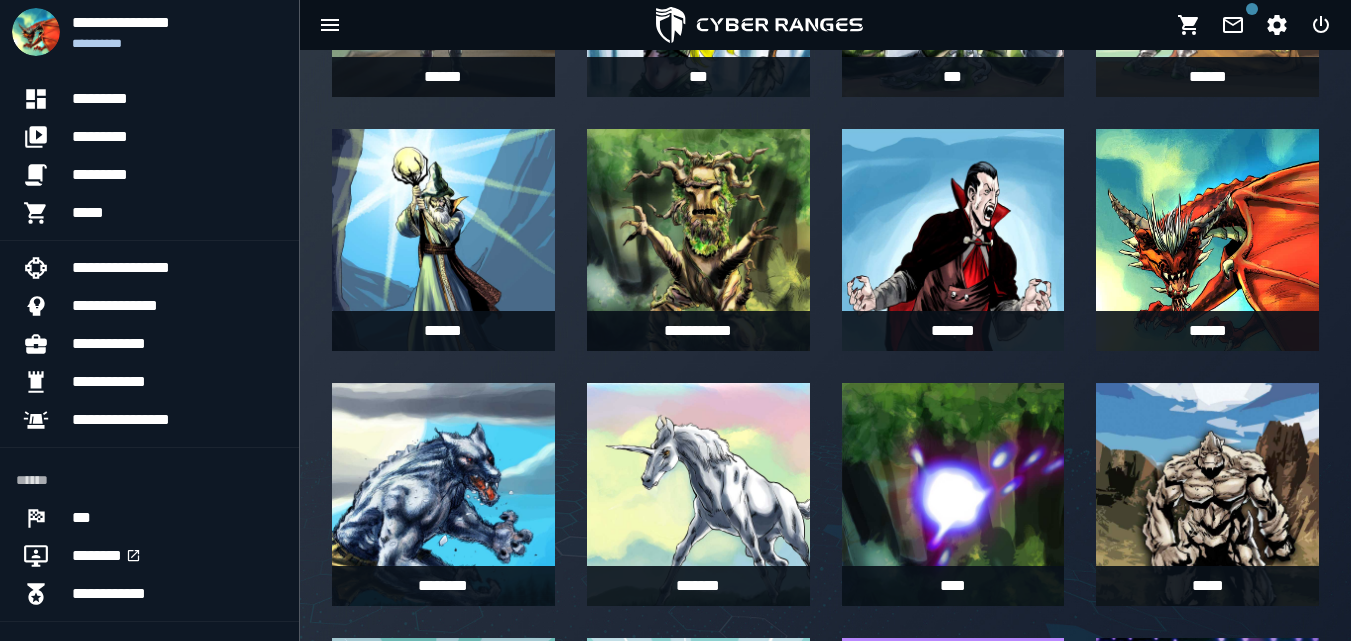 click at bounding box center (1207, 239) 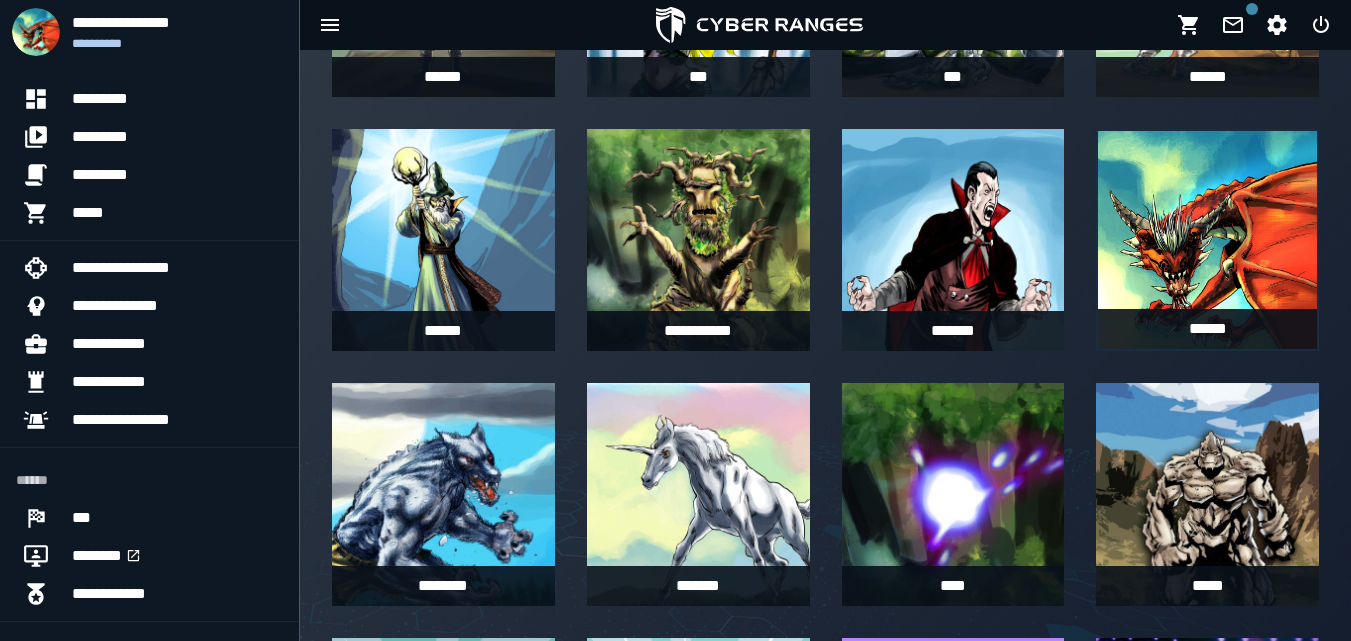 click at bounding box center [1207, 240] 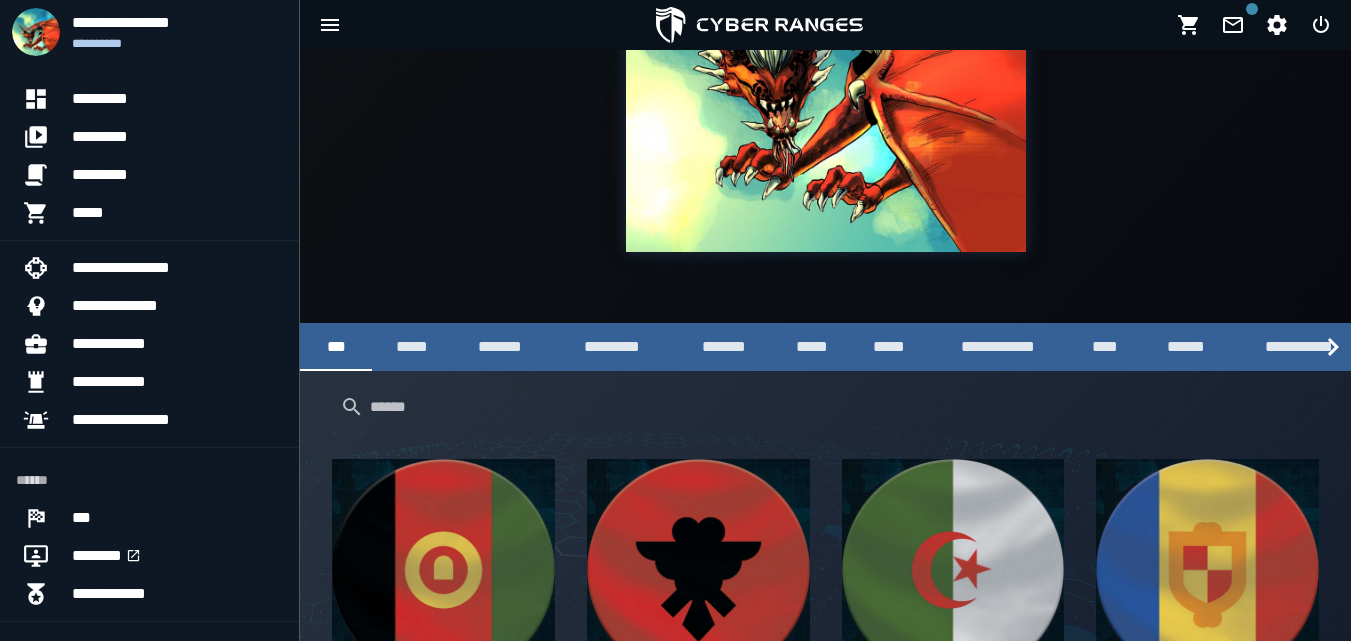 scroll, scrollTop: 0, scrollLeft: 0, axis: both 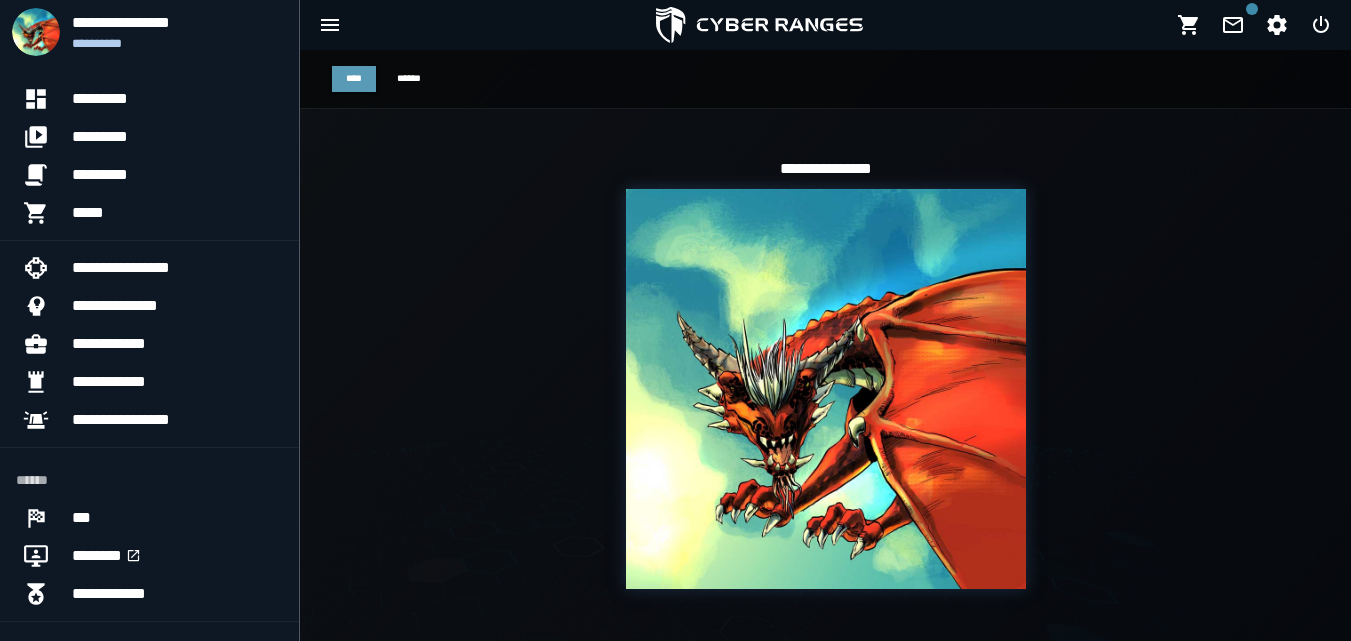 click on "****" at bounding box center (354, 78) 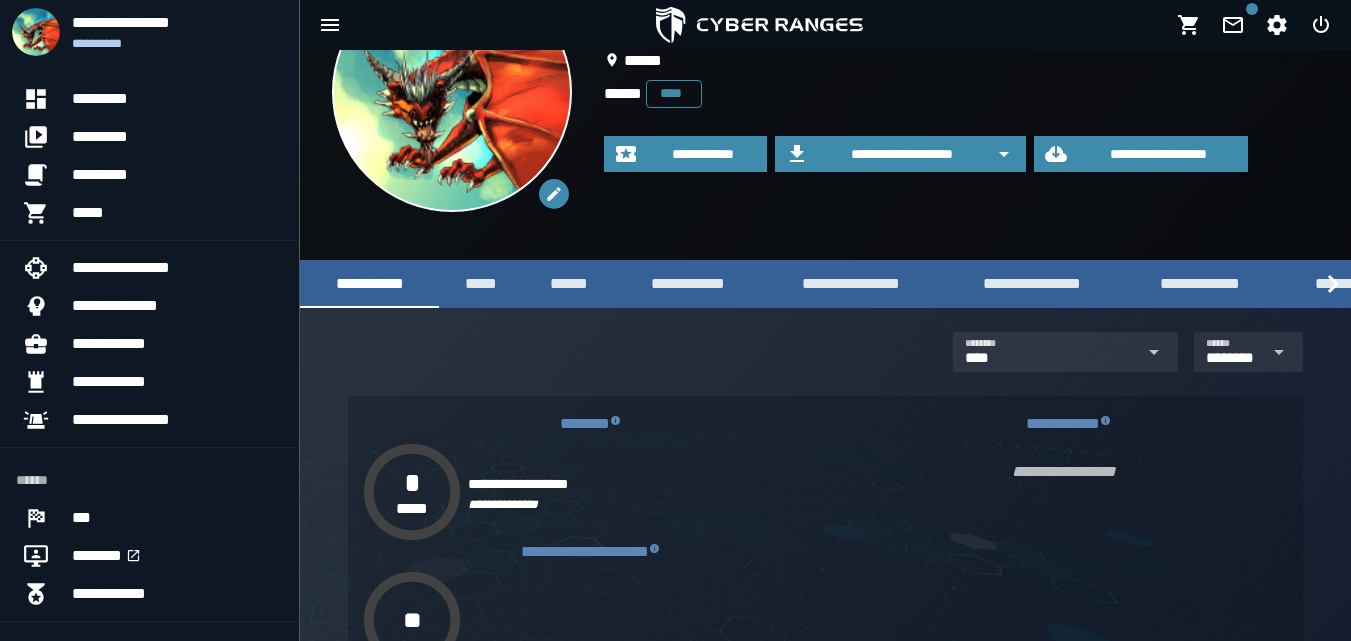 scroll, scrollTop: 0, scrollLeft: 0, axis: both 